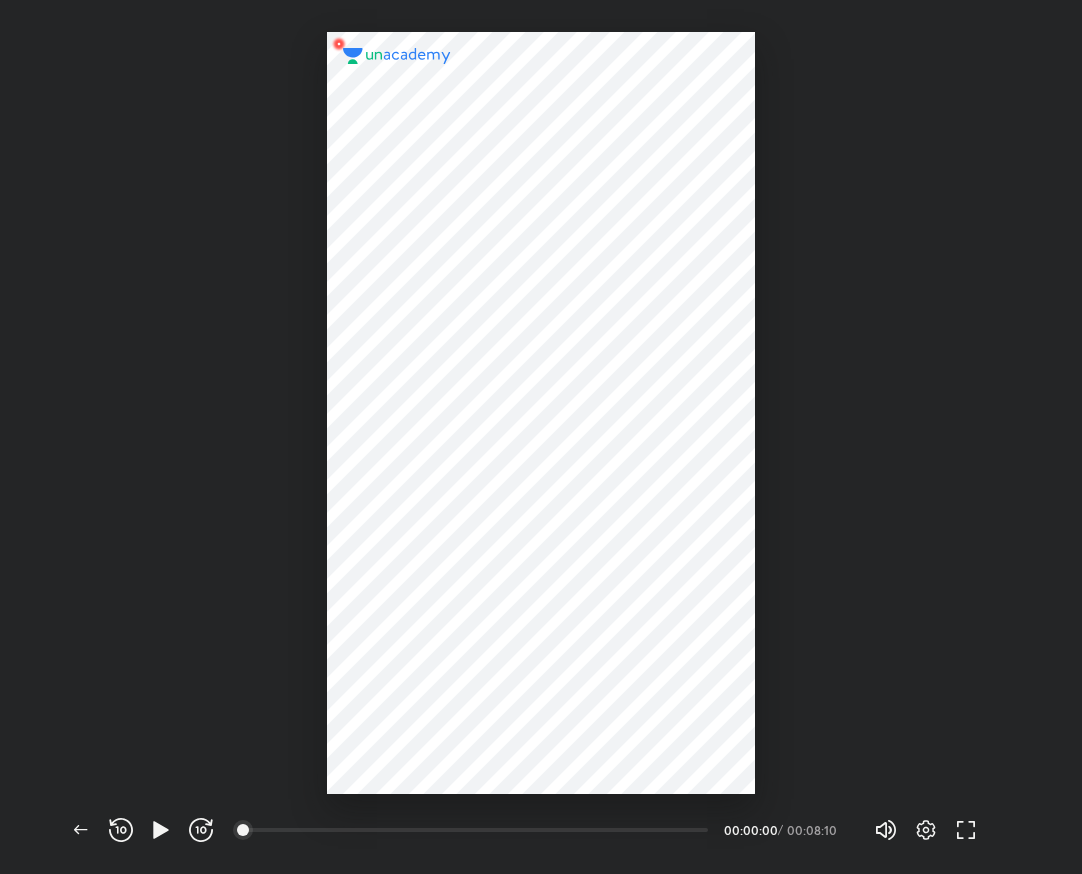 scroll, scrollTop: 0, scrollLeft: 0, axis: both 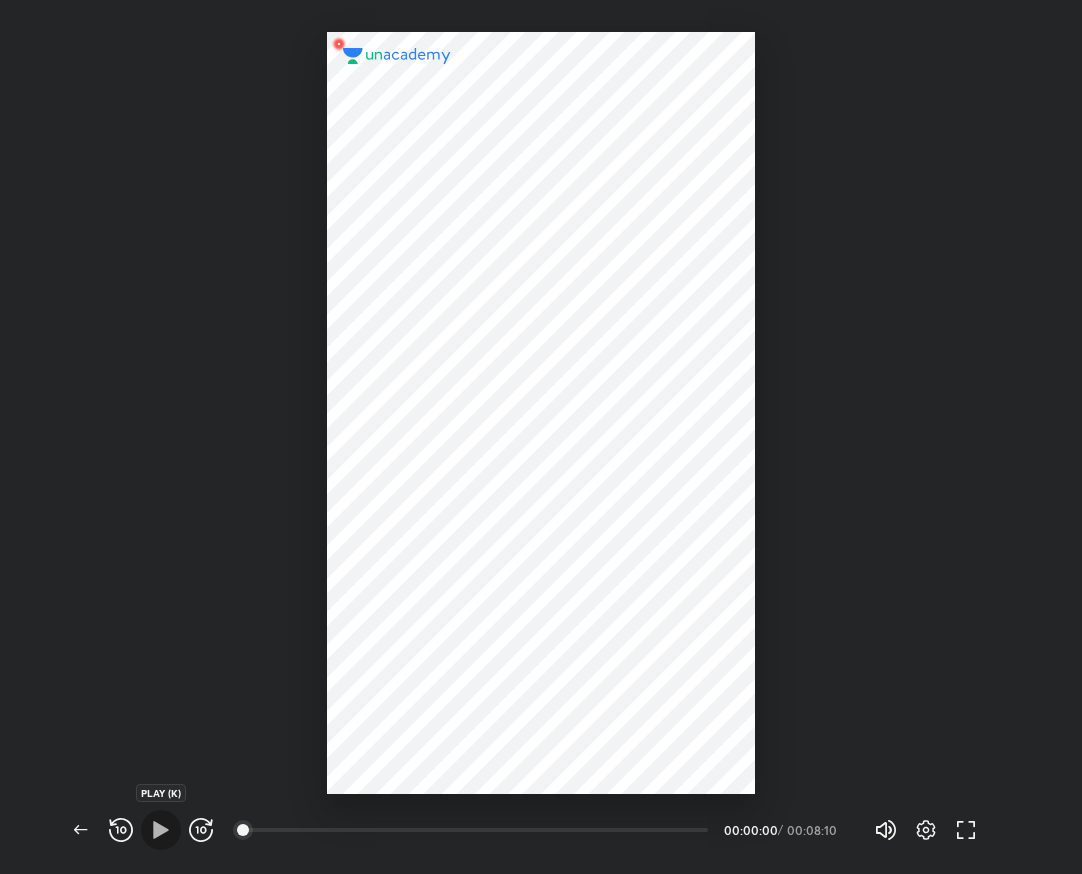click 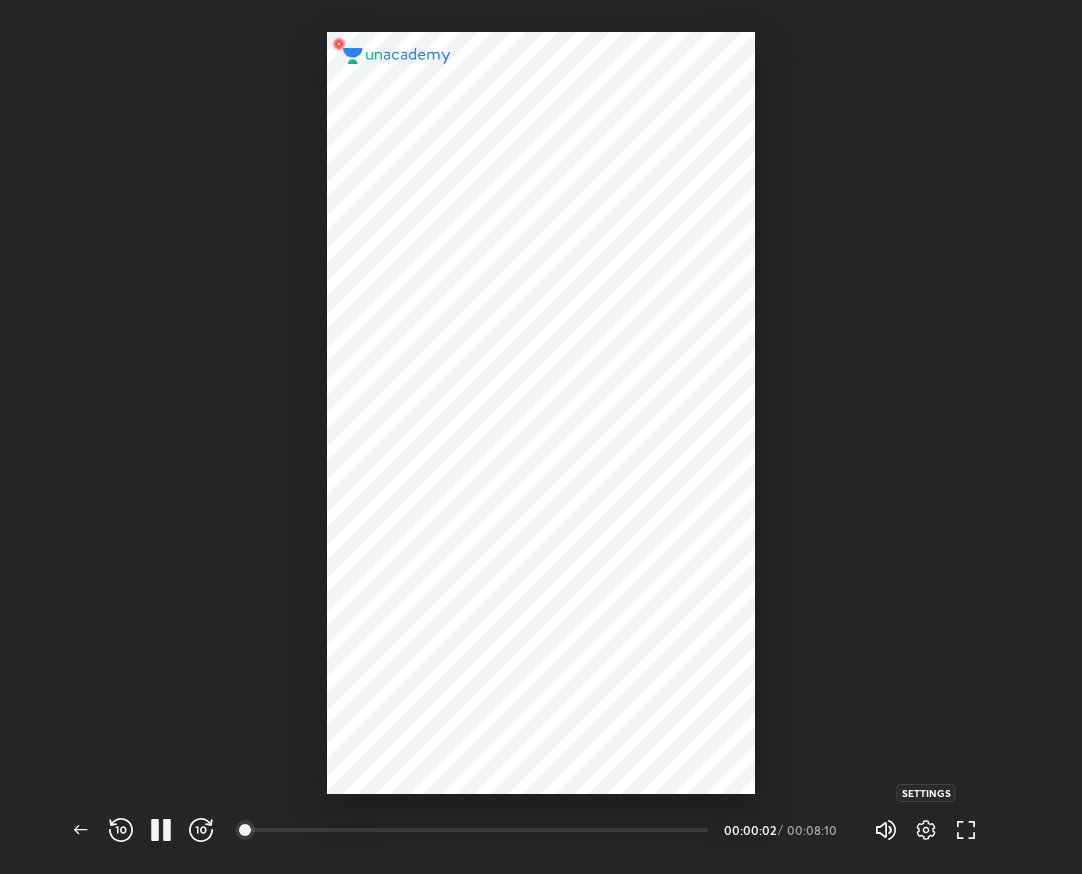 click 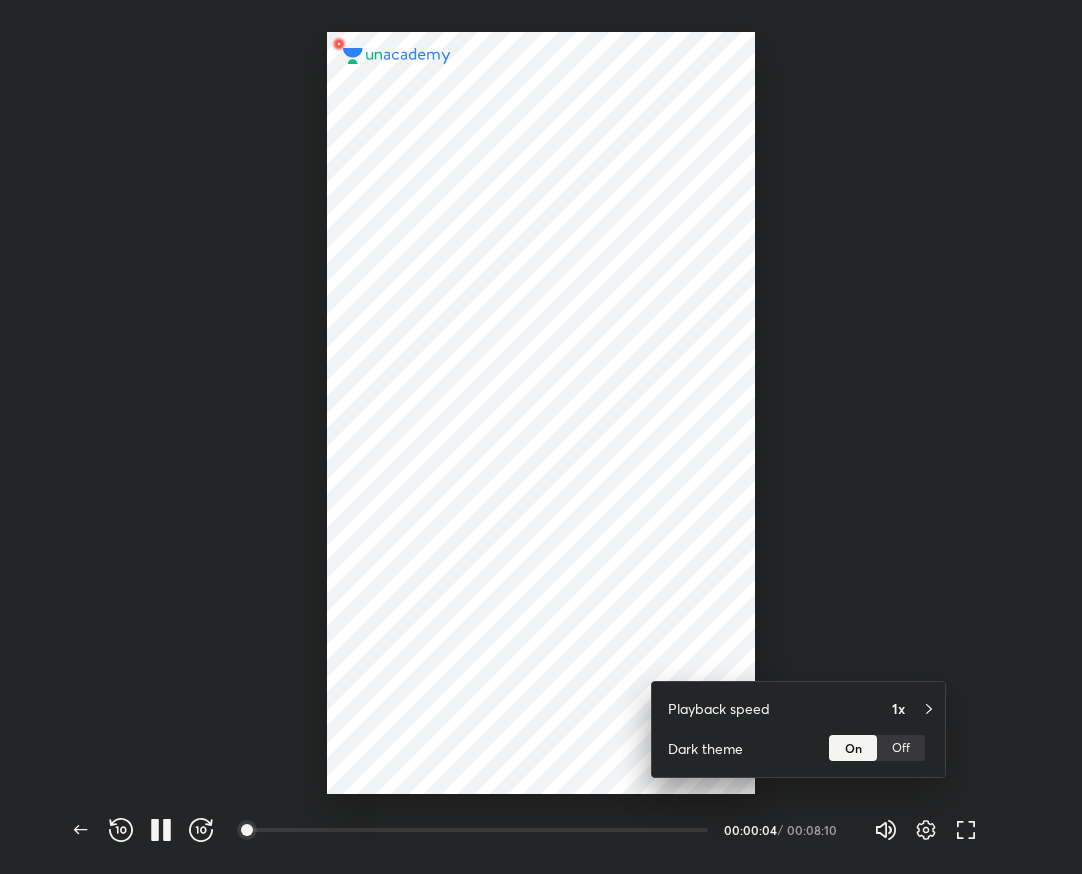 click on "1x" at bounding box center (910, 708) 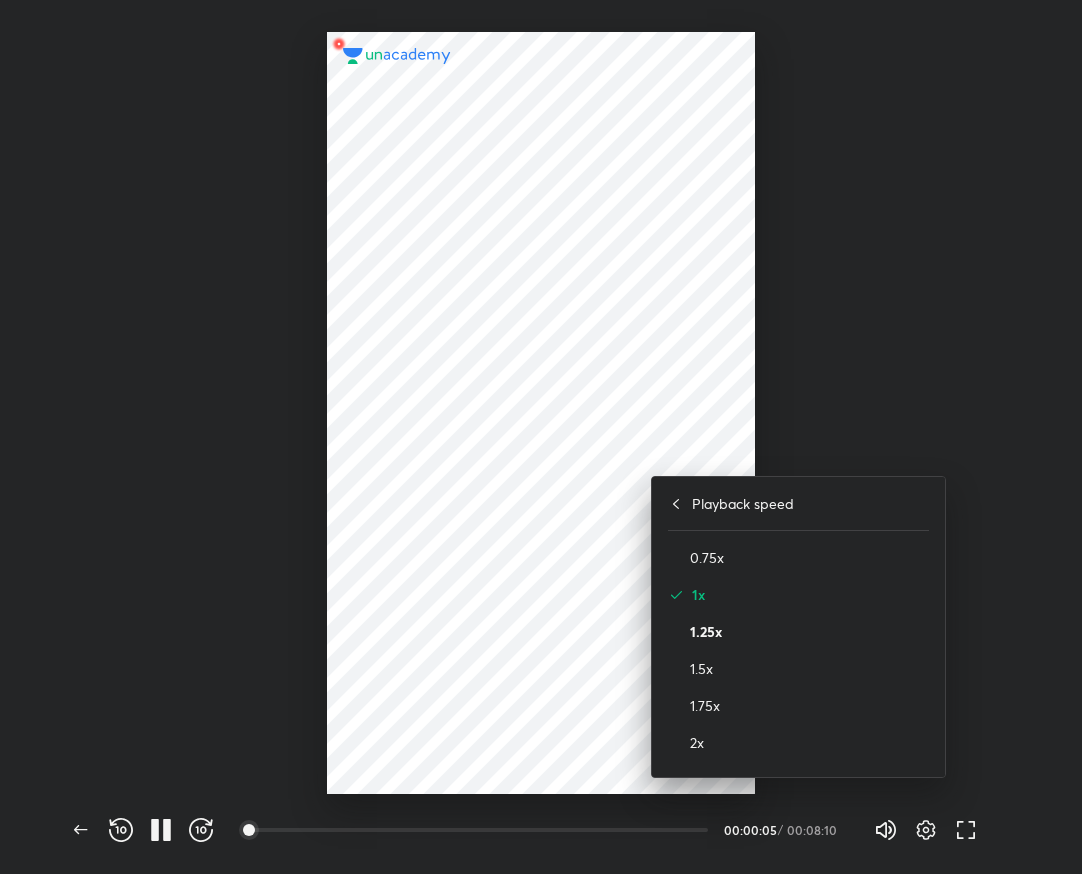 click on "1.25x" at bounding box center [809, 631] 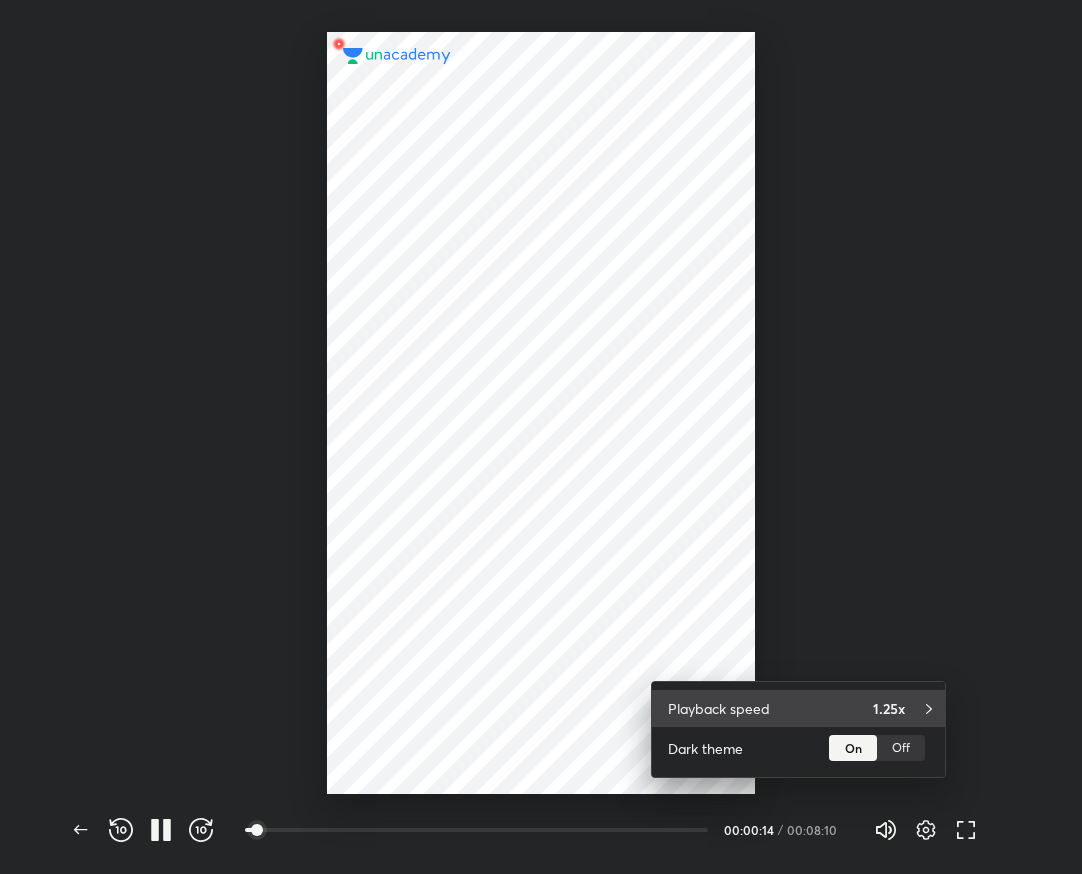 click on "Playback speed 1.25x" at bounding box center (798, 708) 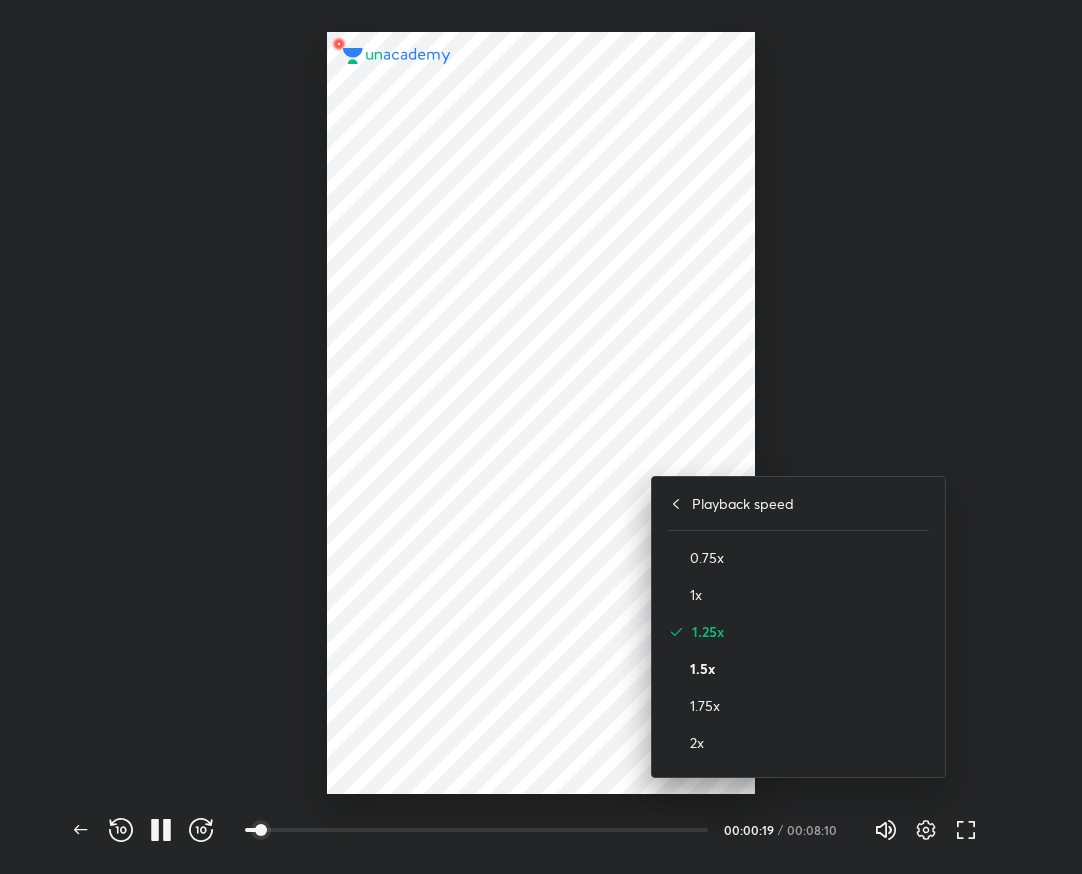 click on "1.5x" at bounding box center (809, 668) 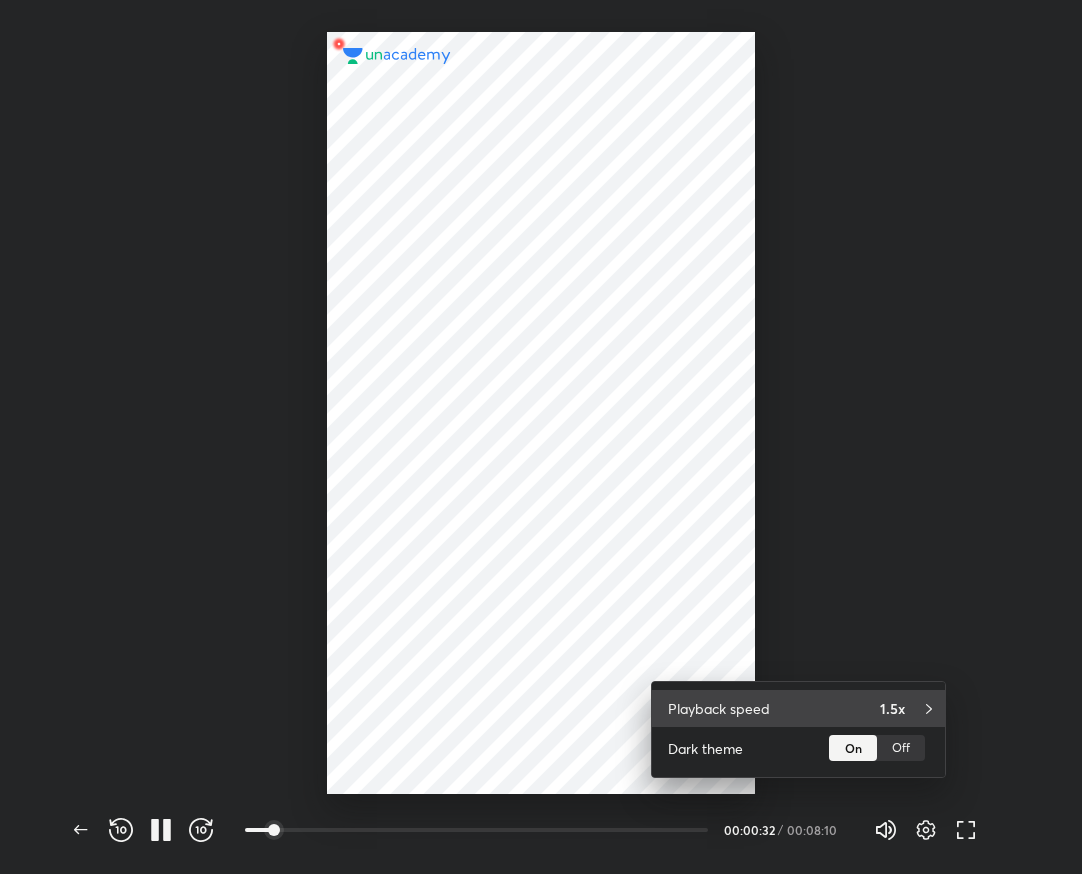 click on "1.5x" at bounding box center (892, 708) 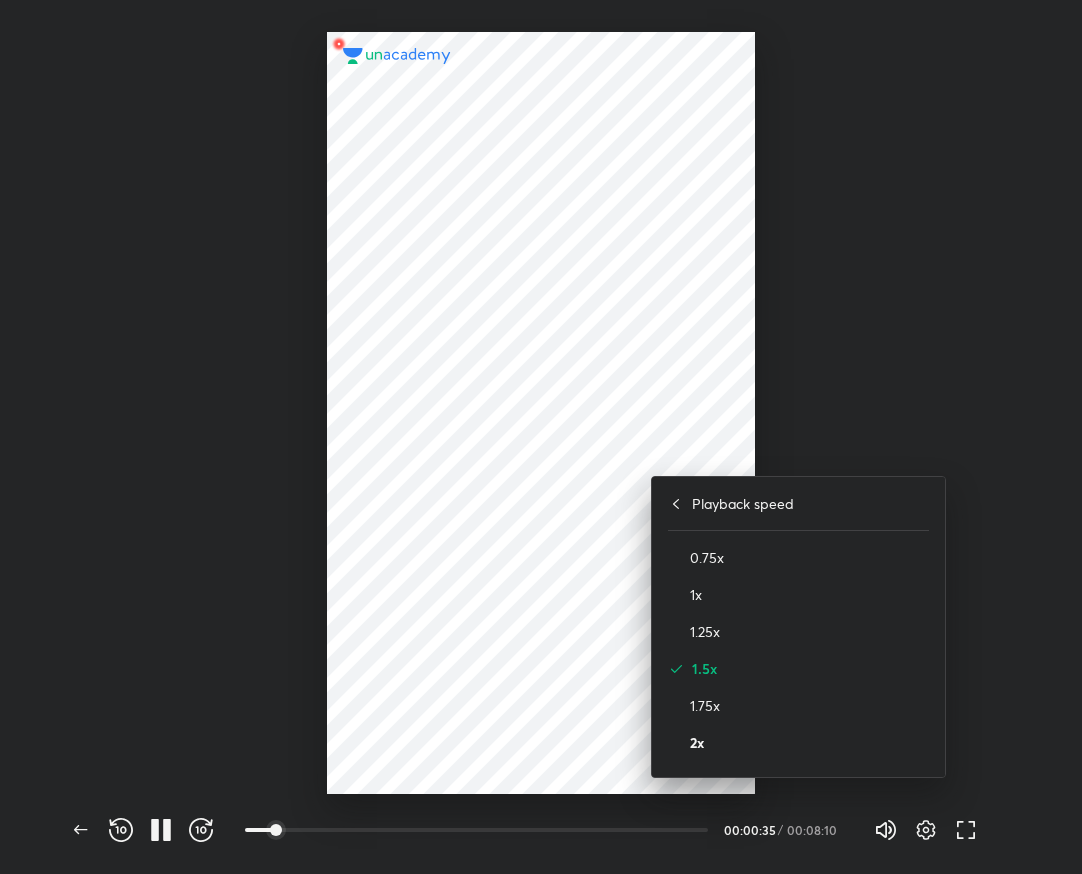 click on "2x" at bounding box center [809, 742] 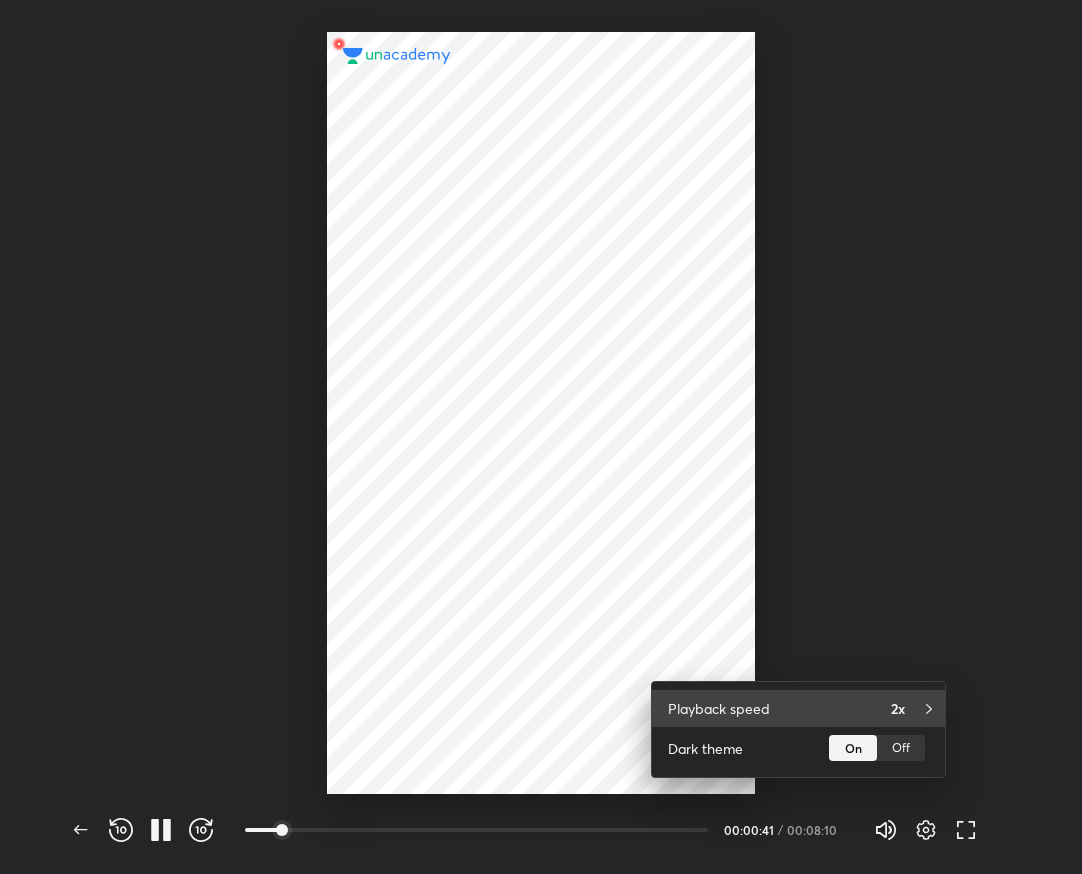 click on "Playback speed 2x" at bounding box center (798, 708) 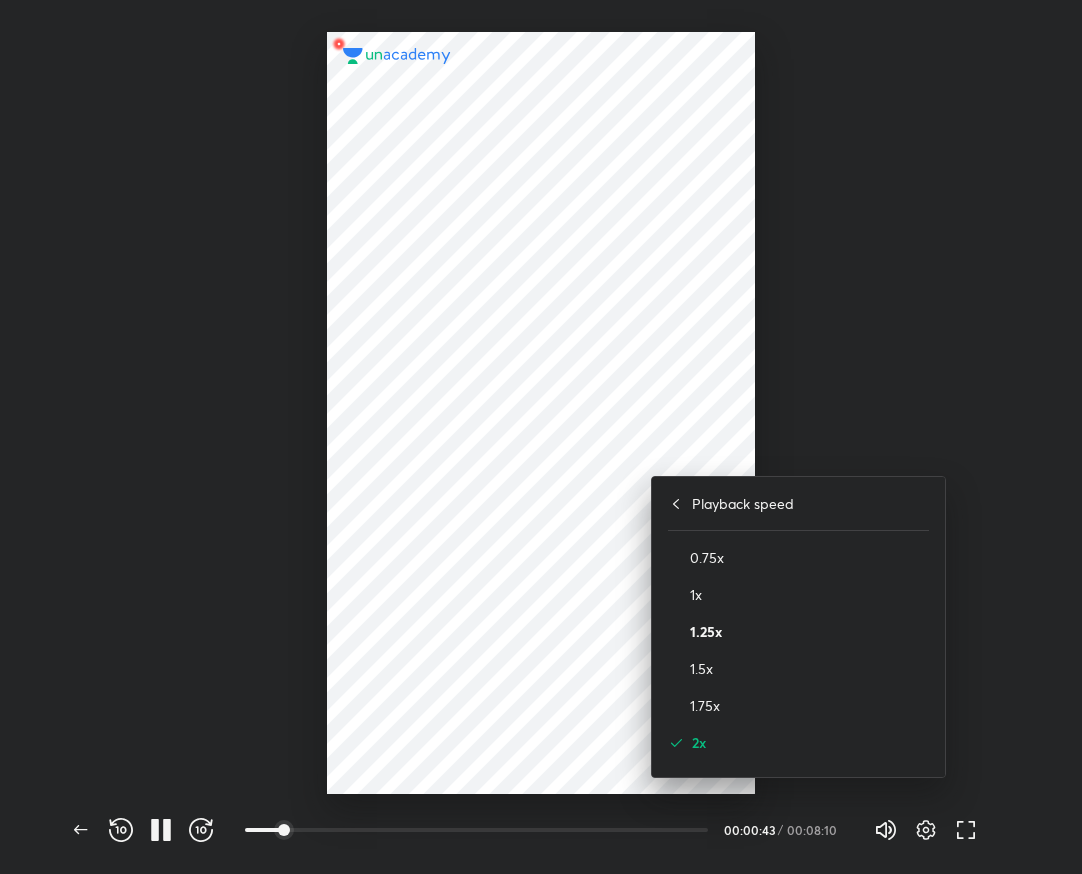 click on "1.25x" at bounding box center [809, 631] 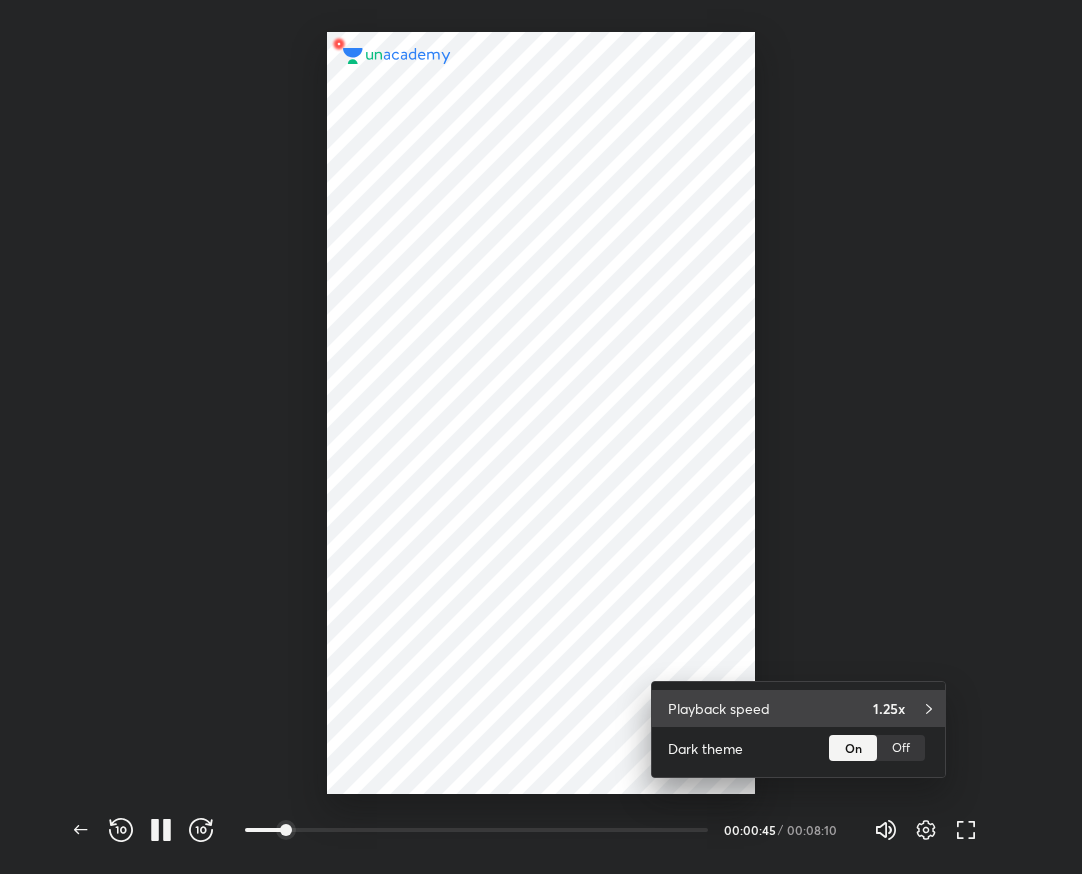 click on "1.25x" at bounding box center [889, 708] 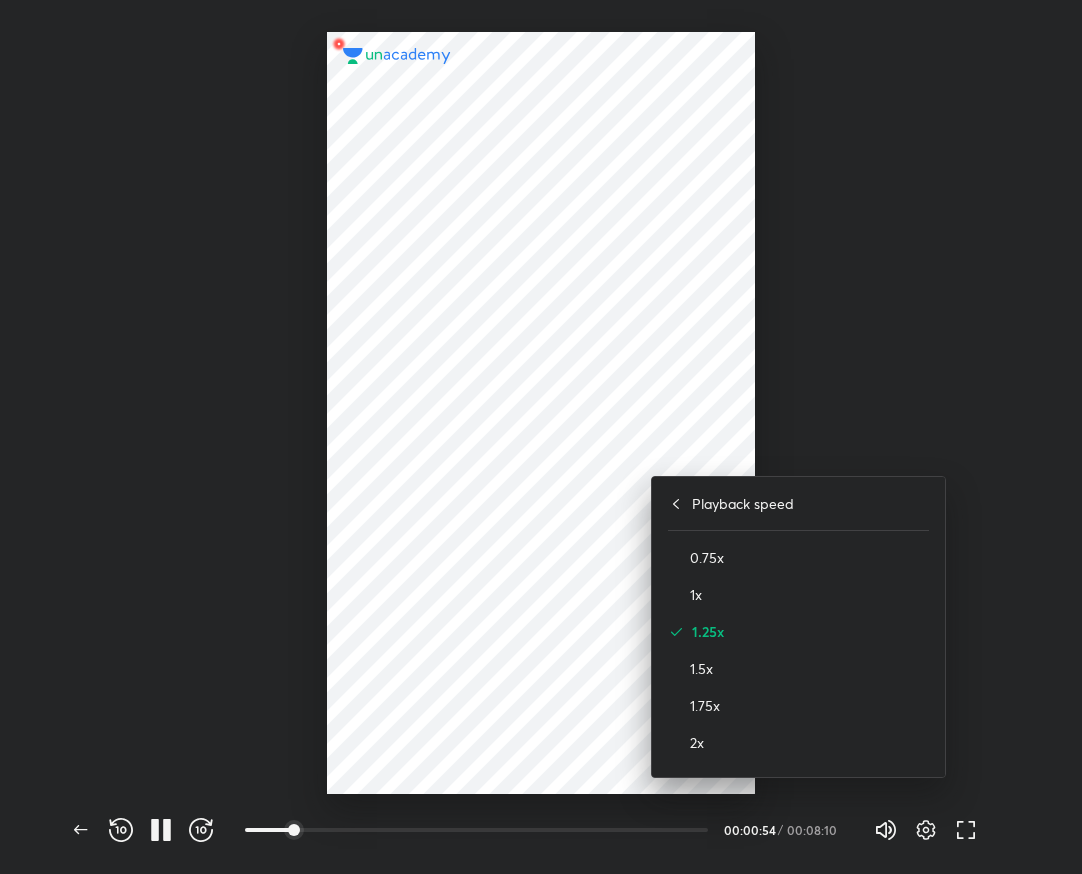click at bounding box center [541, 437] 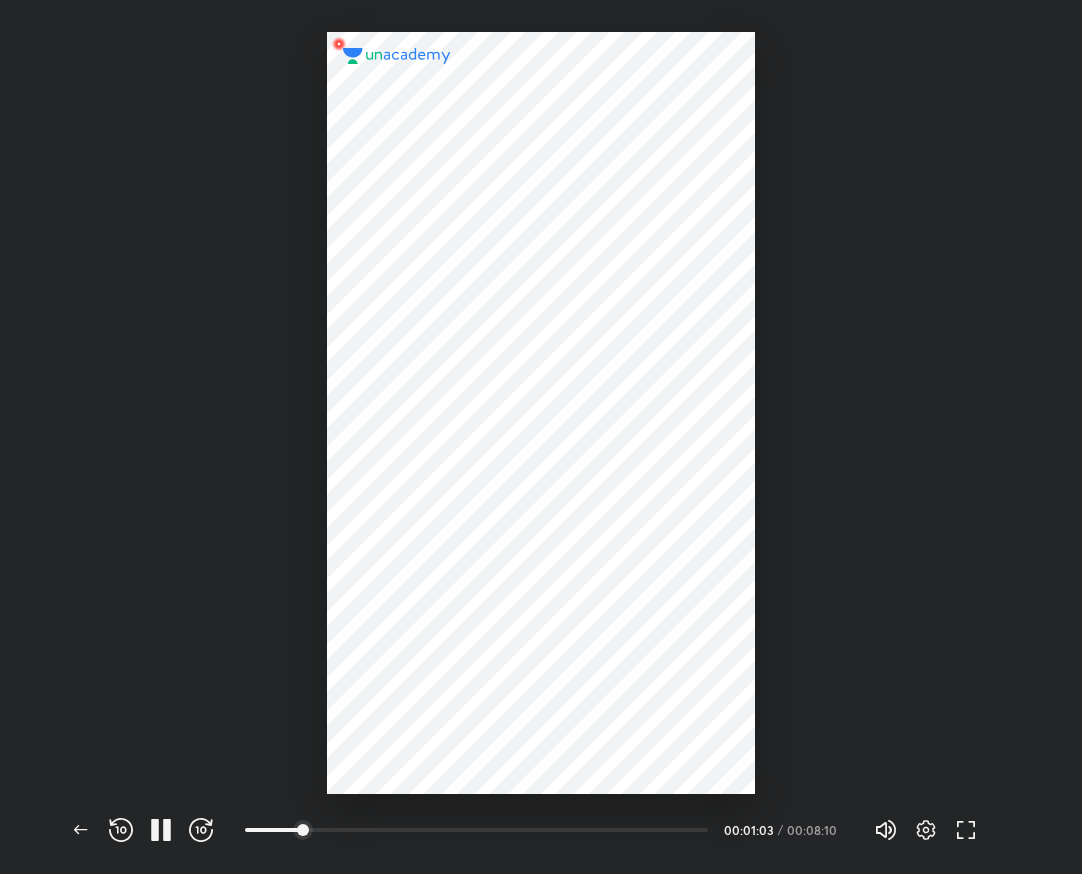 click at bounding box center [541, 397] 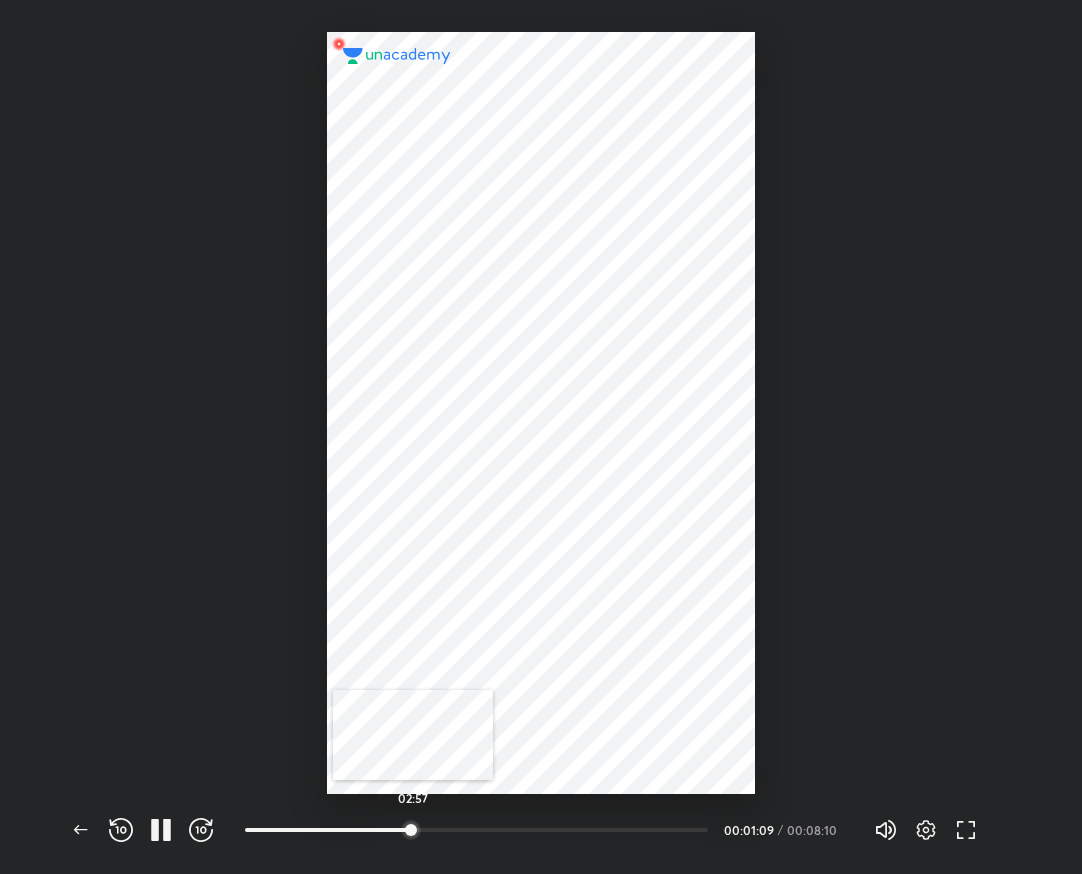 drag, startPoint x: 318, startPoint y: 832, endPoint x: 462, endPoint y: 844, distance: 144.49913 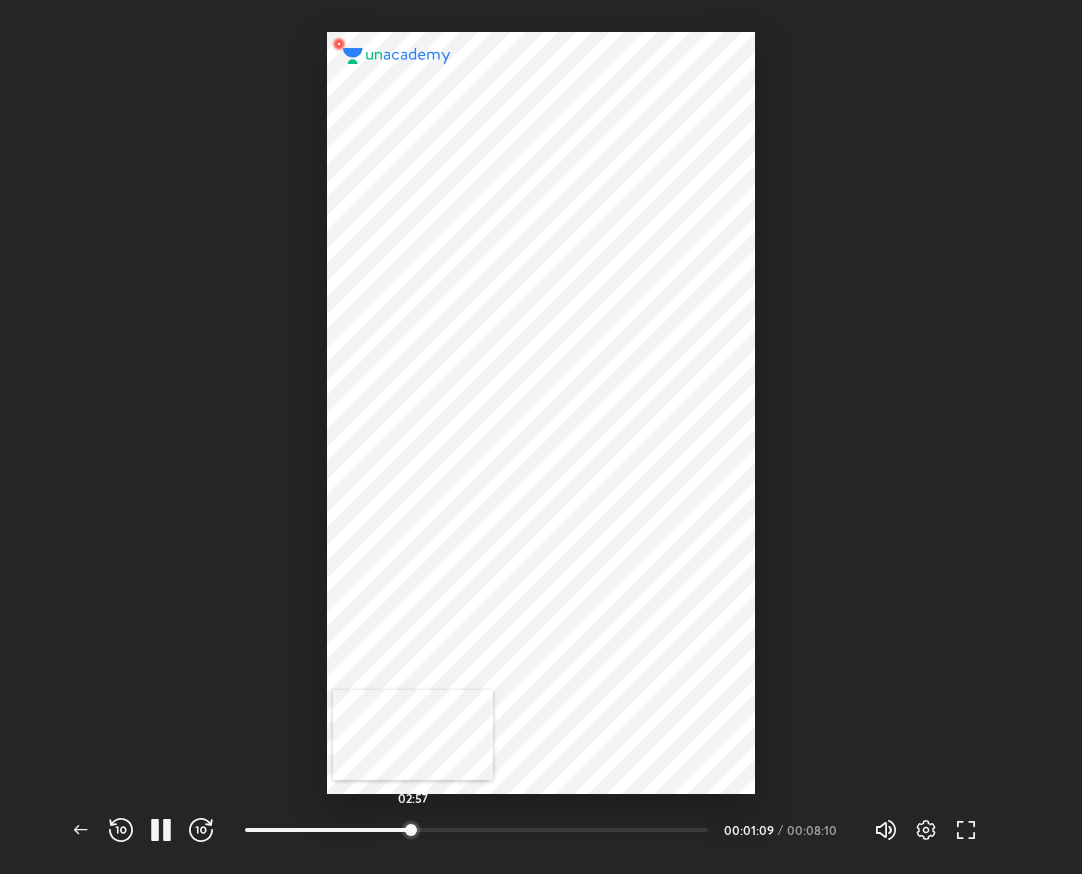 click at bounding box center [411, 830] 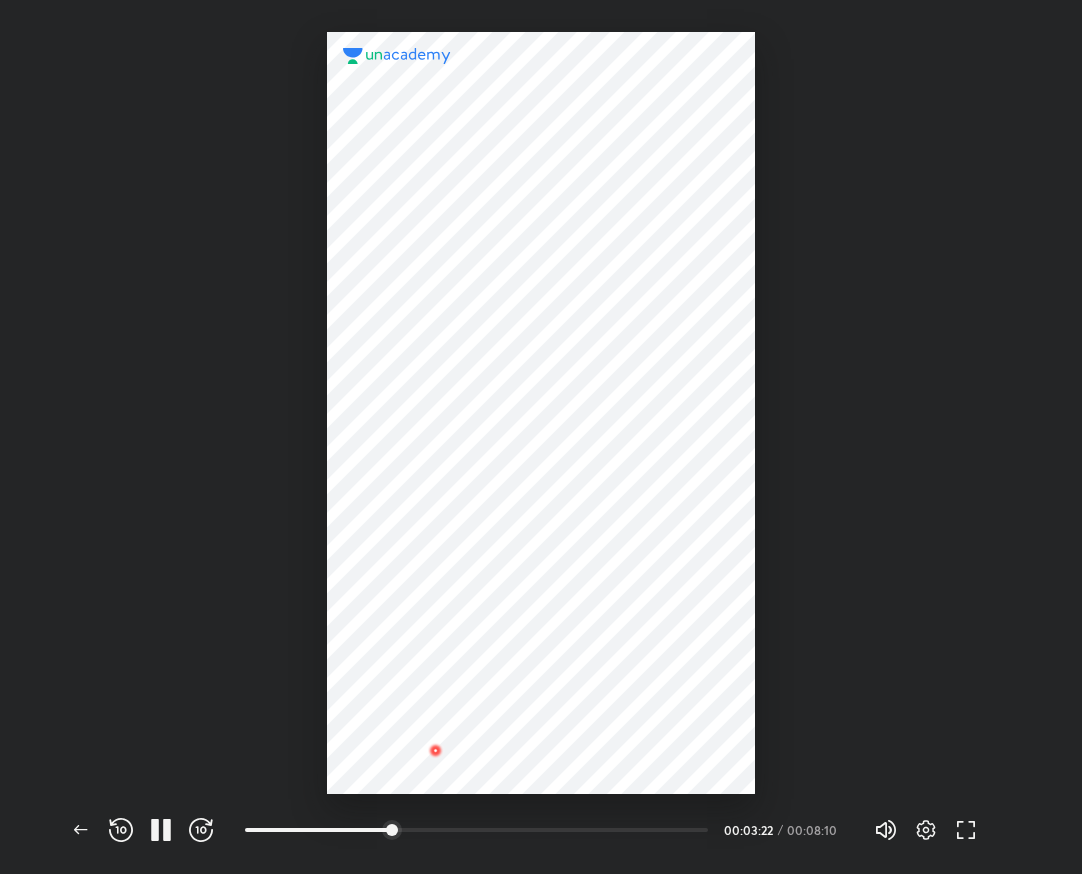 drag, startPoint x: 437, startPoint y: 823, endPoint x: 368, endPoint y: 840, distance: 71.063354 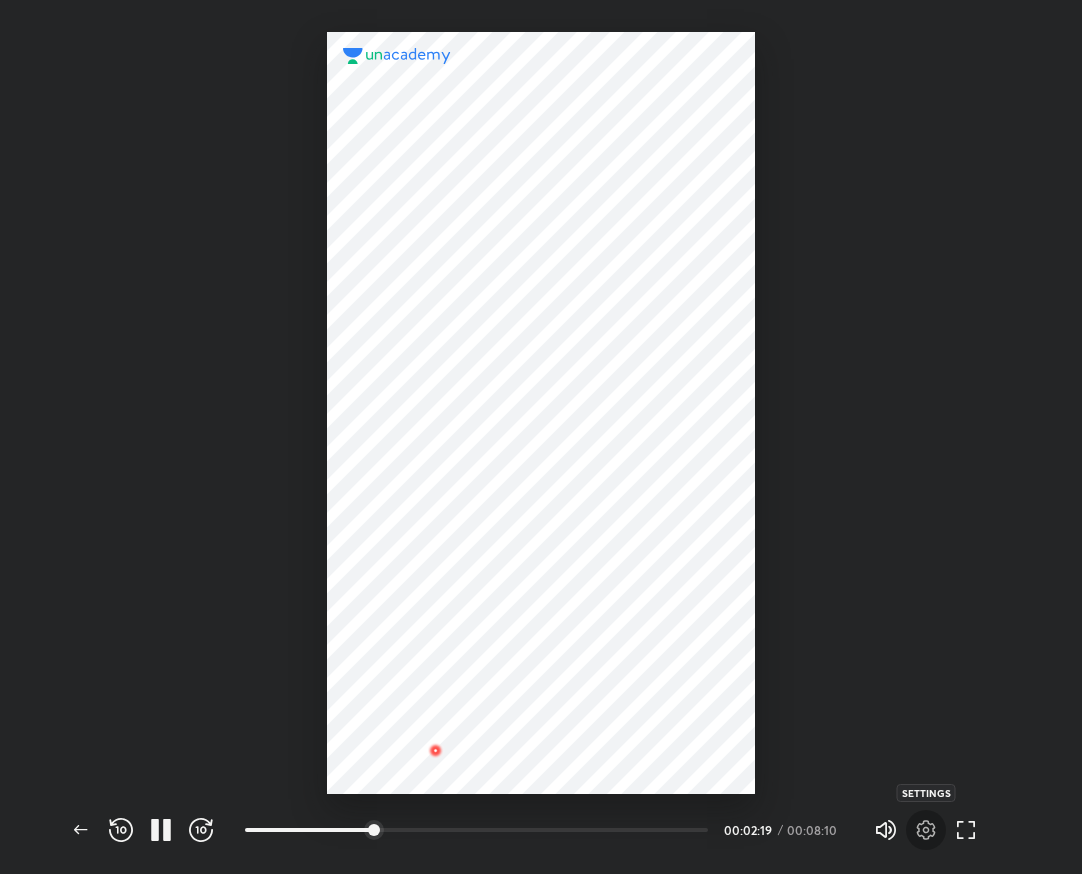 click at bounding box center [926, 830] 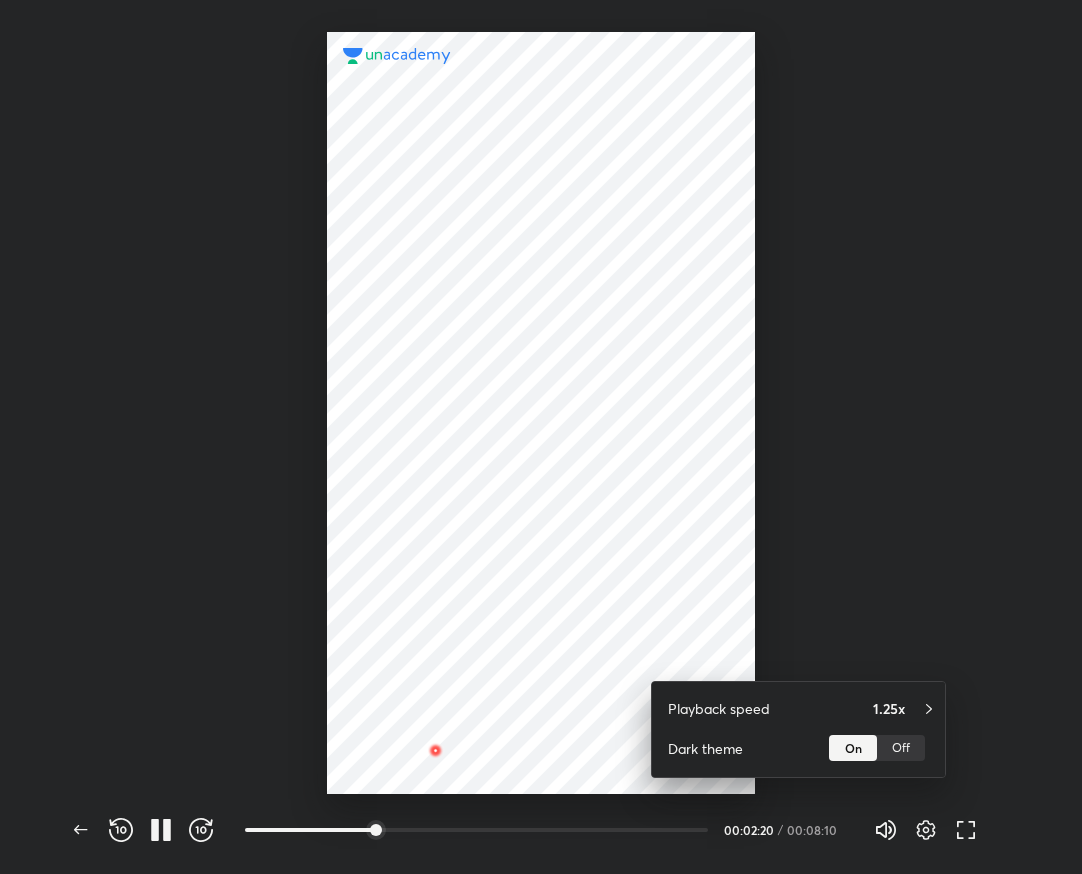 drag, startPoint x: 903, startPoint y: 692, endPoint x: 900, endPoint y: 674, distance: 18.248287 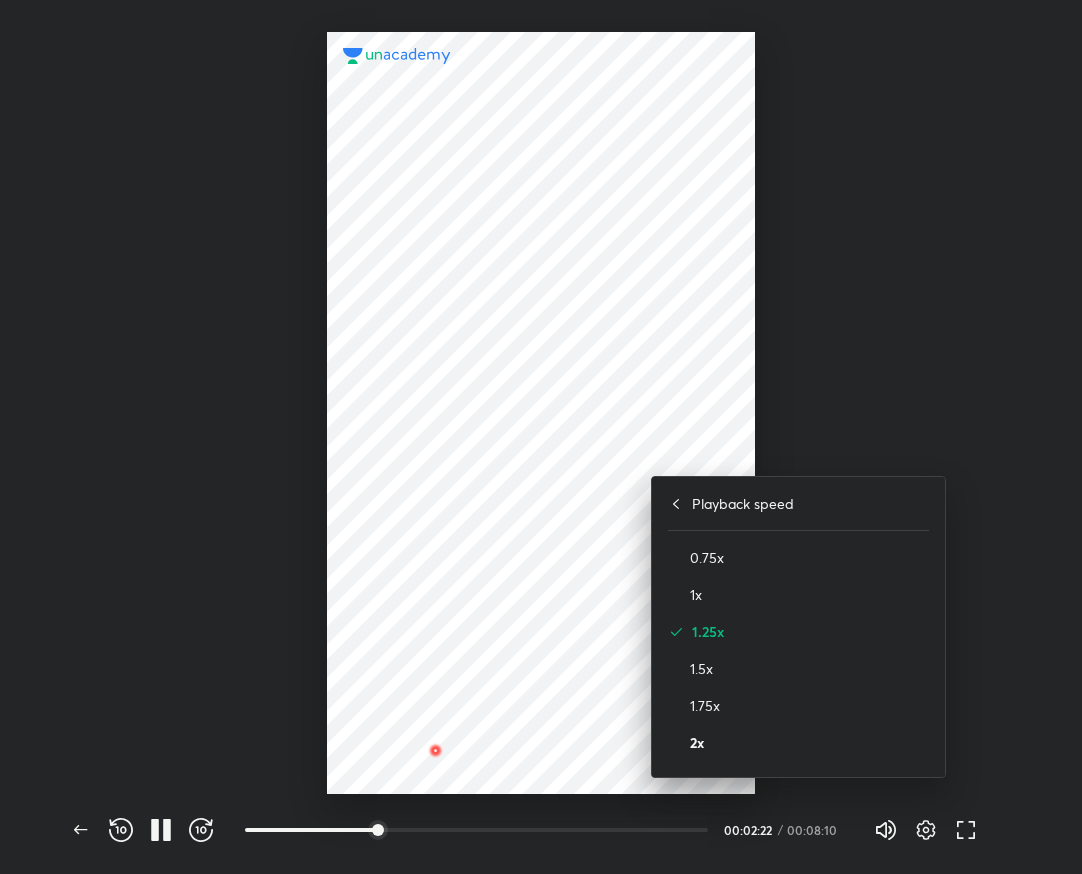click on "2x" at bounding box center [809, 742] 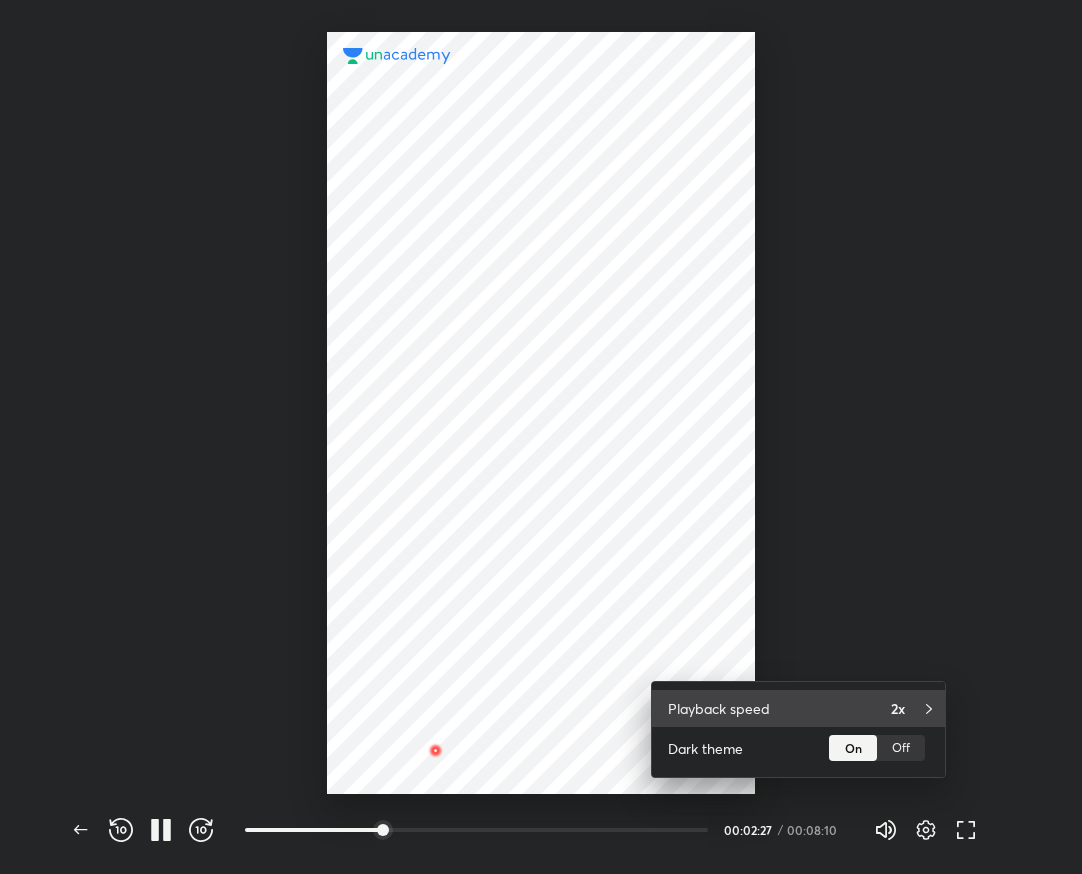 click on "Playback speed 2x" at bounding box center (798, 708) 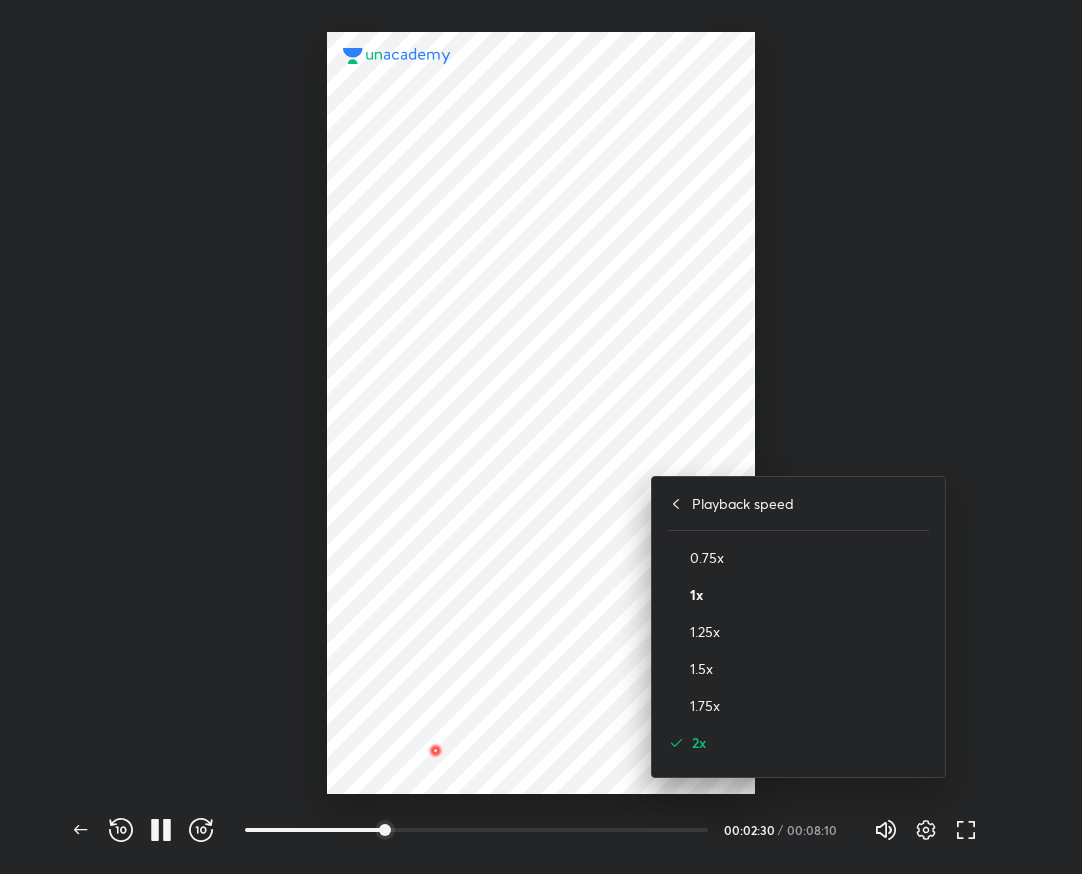 click on "1x" at bounding box center (809, 594) 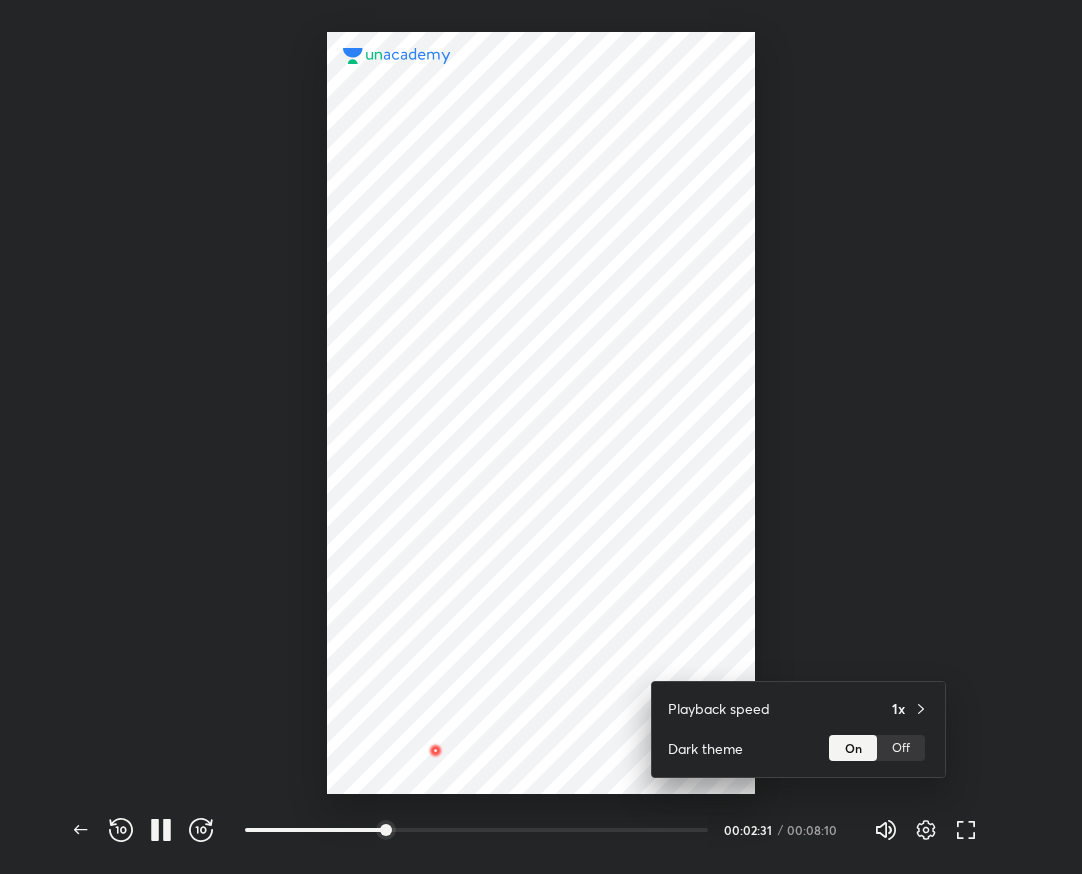 click at bounding box center [541, 437] 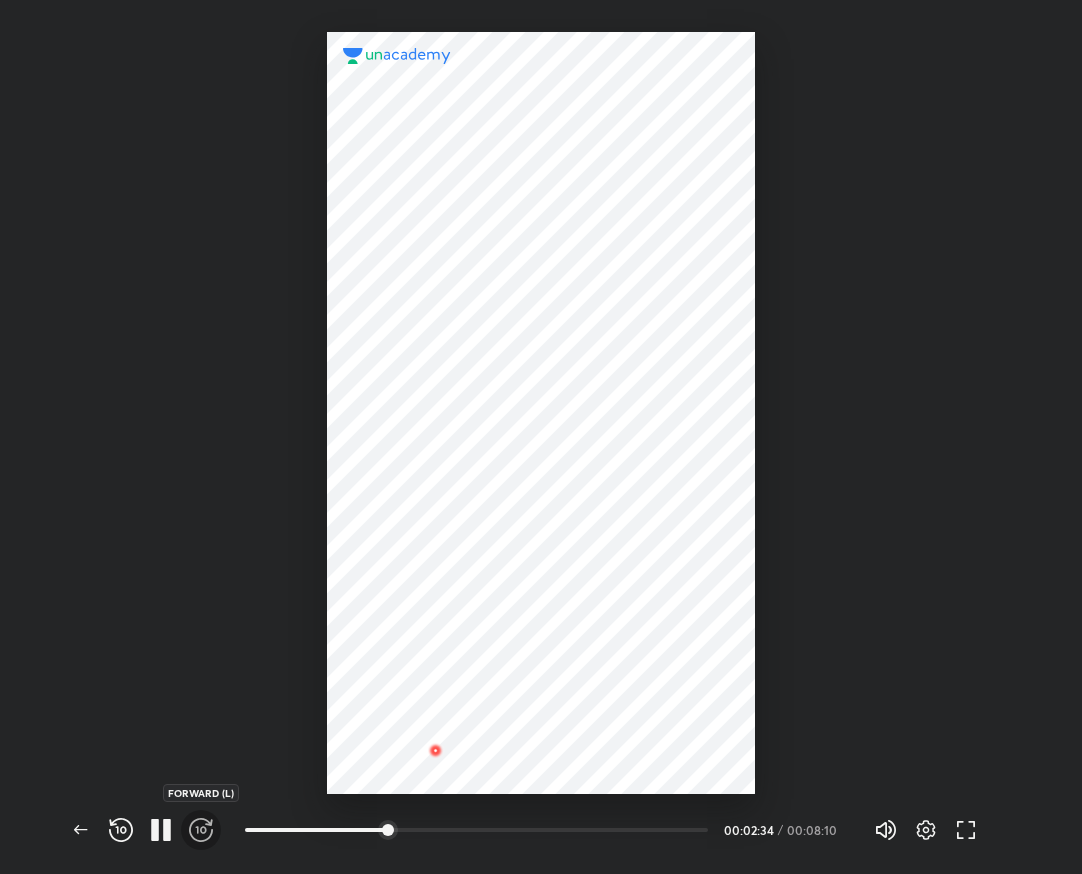 click 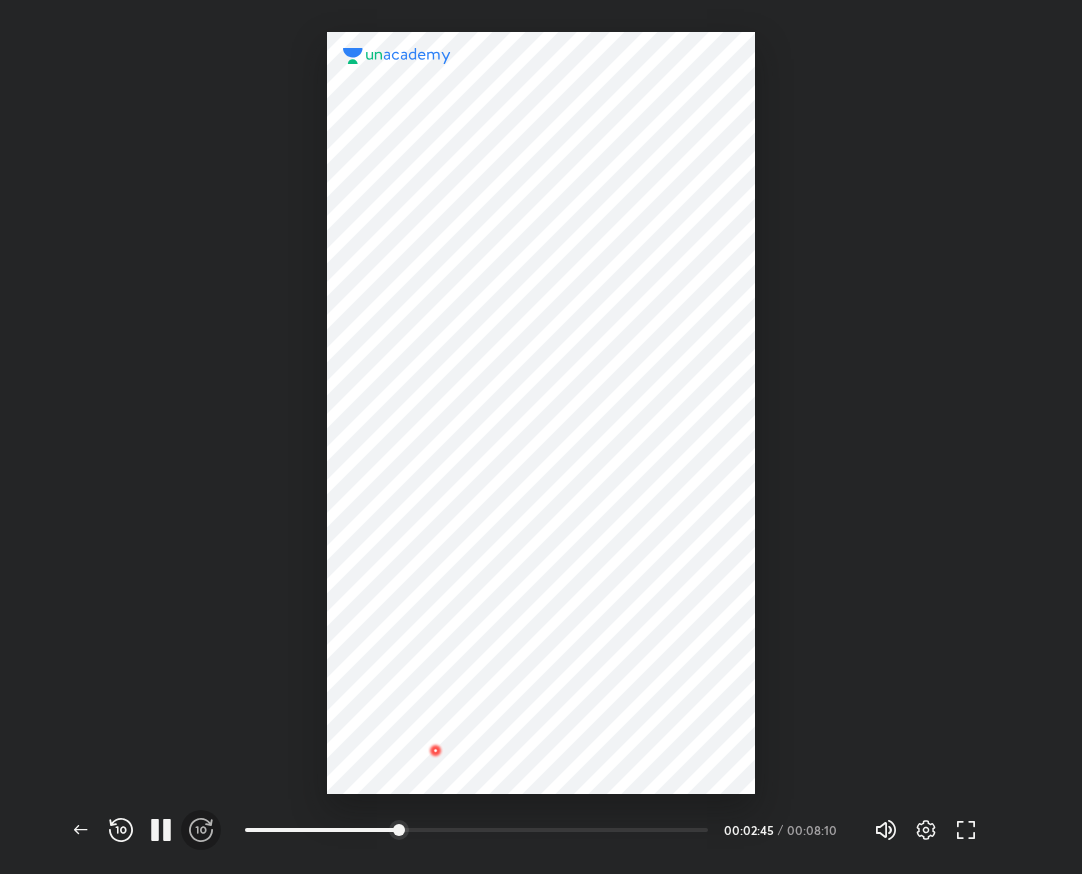 click 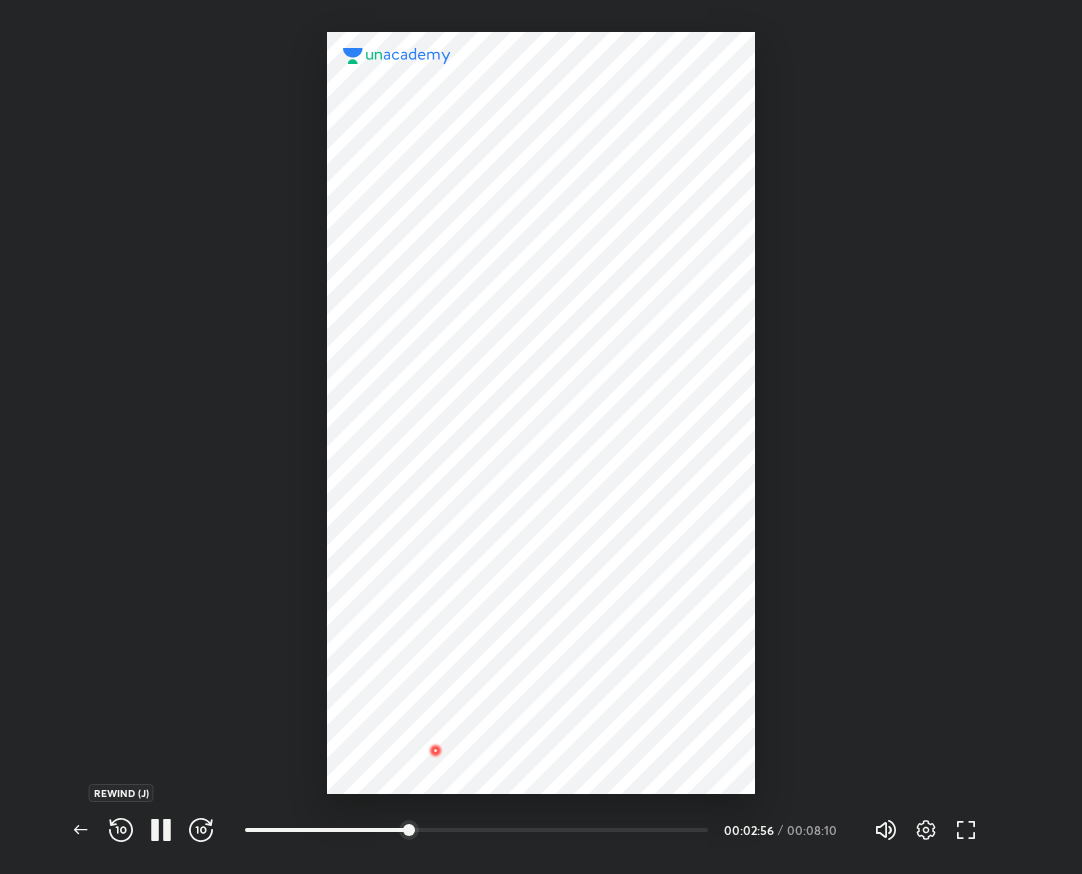 click at bounding box center (121, 830) 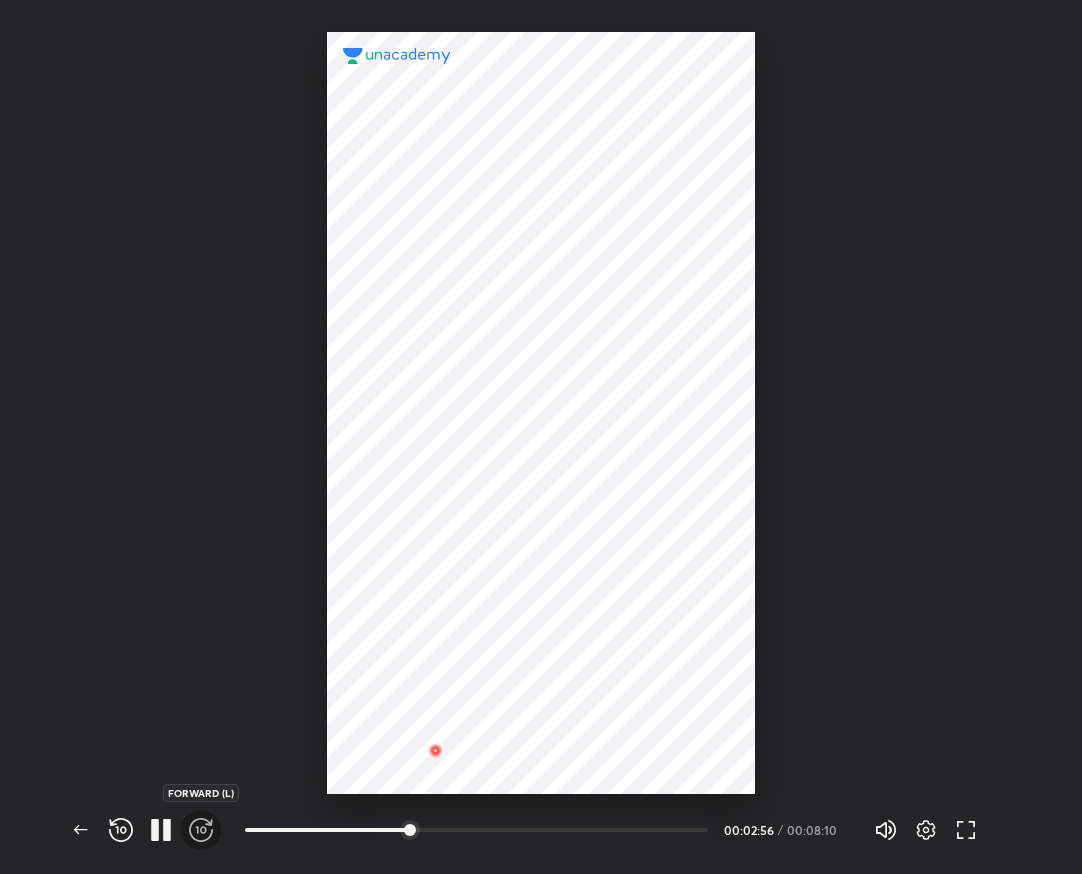click 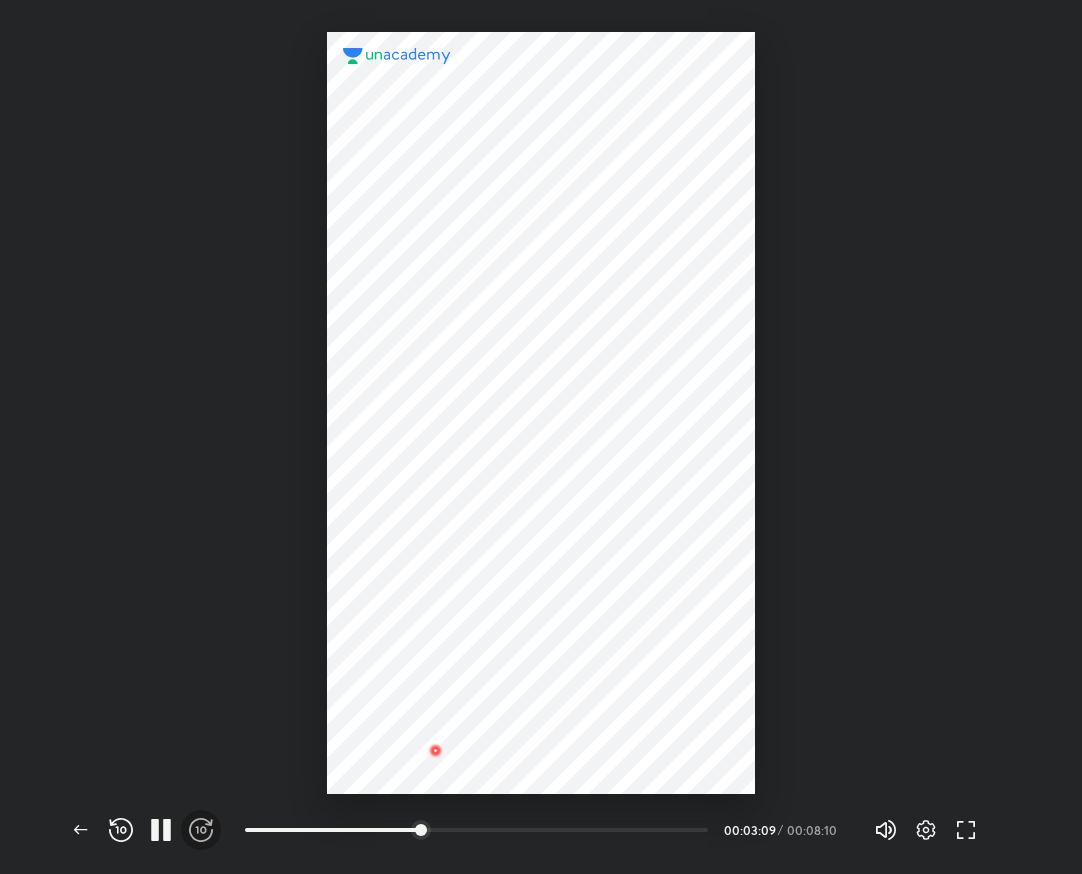 click 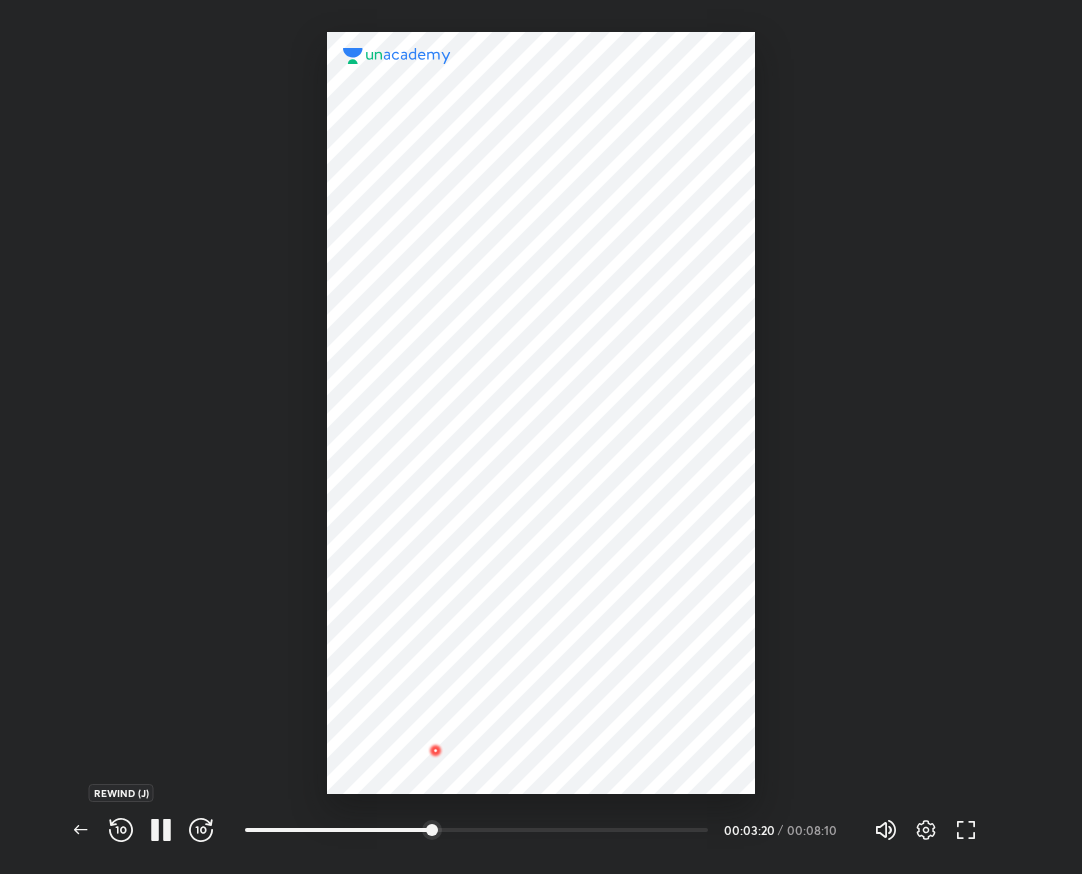 click 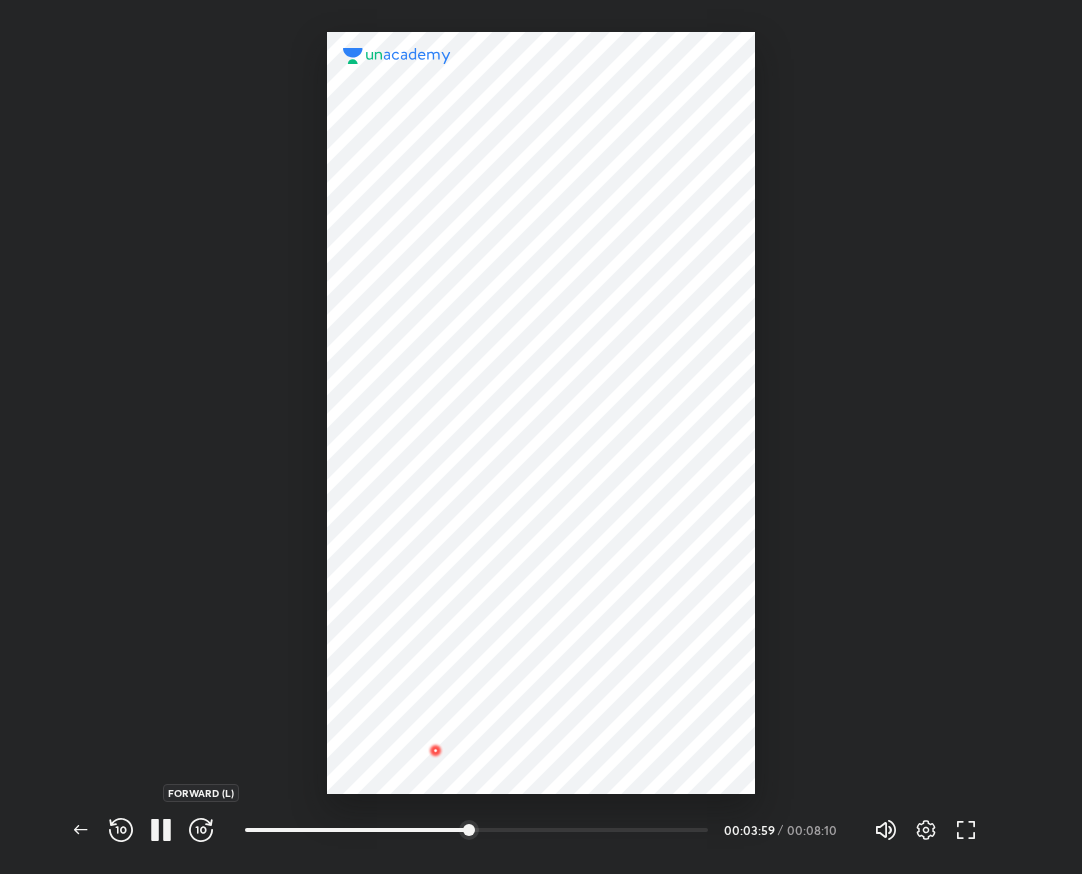click at bounding box center [201, 830] 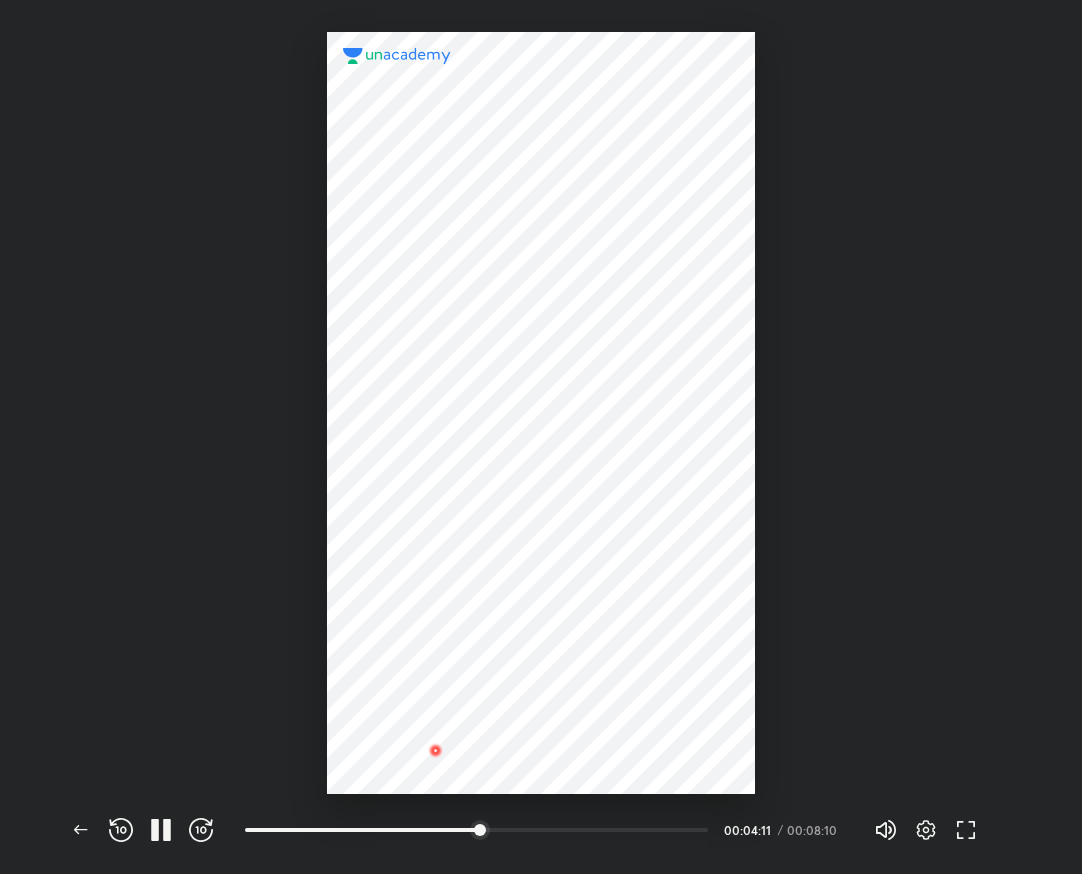 click at bounding box center (201, 830) 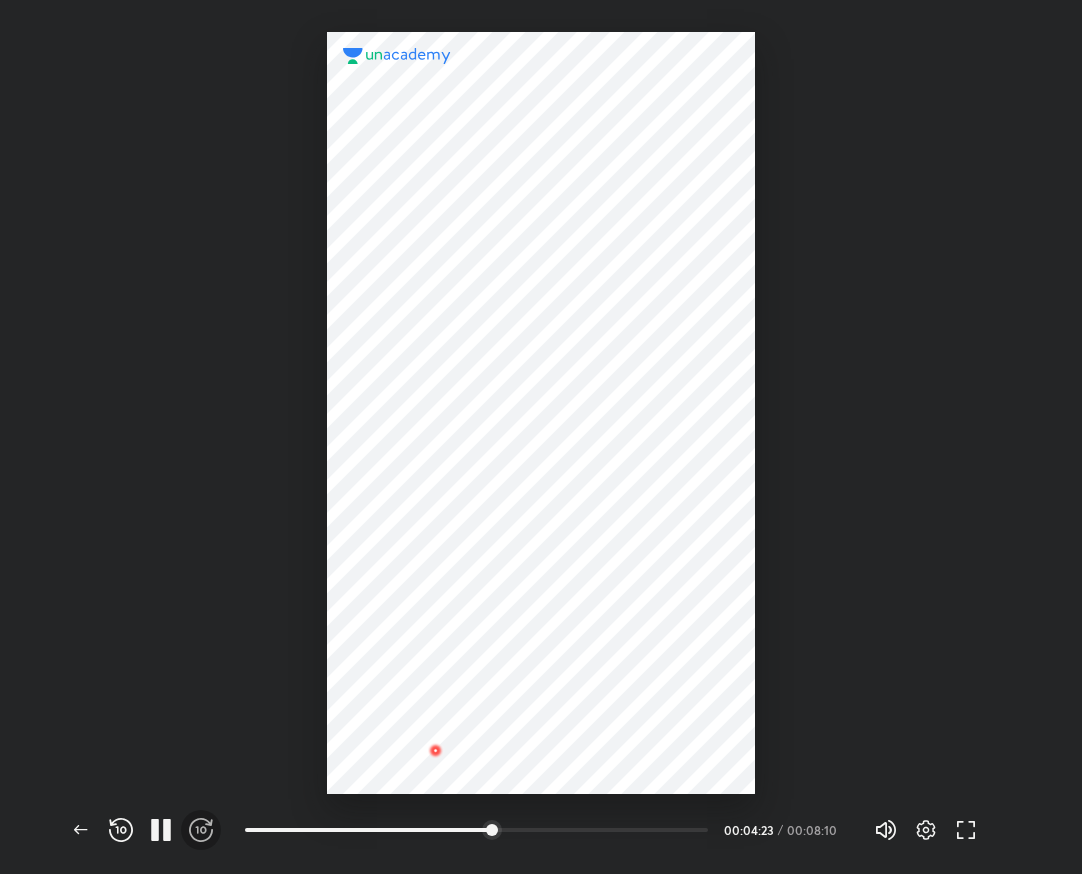 click at bounding box center (201, 830) 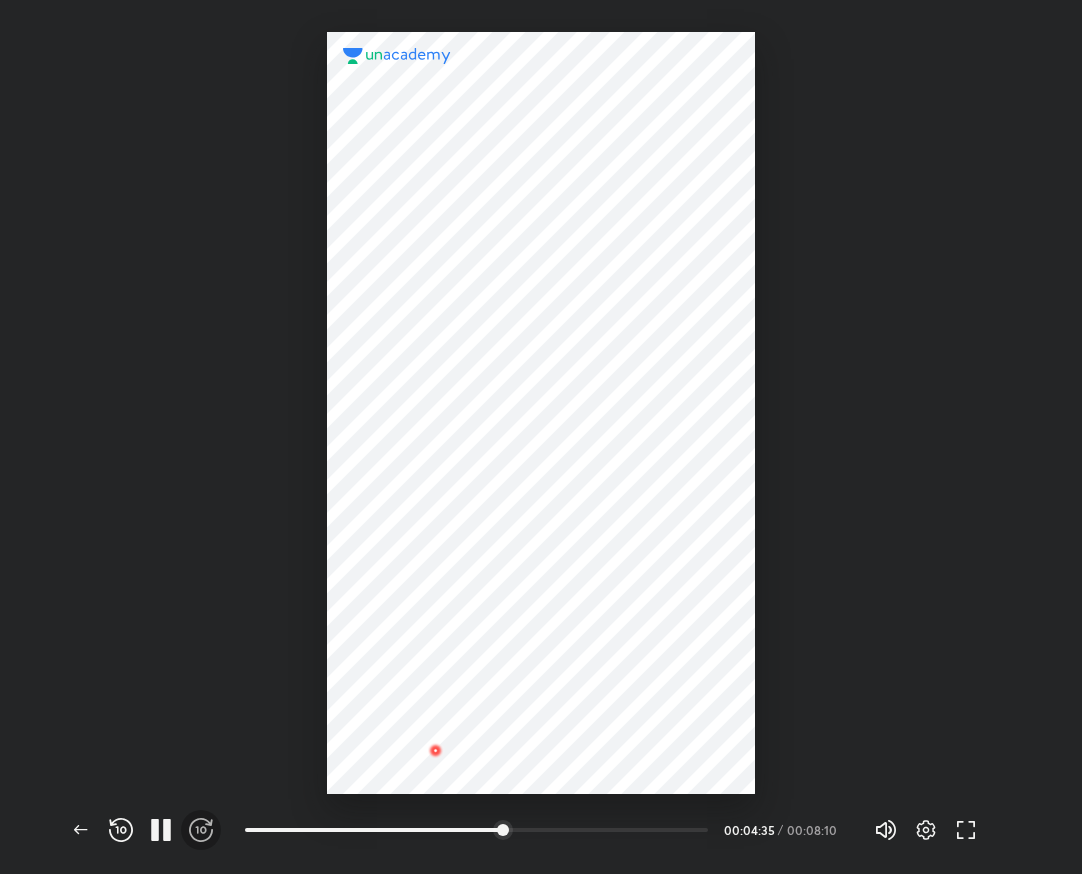click at bounding box center [201, 830] 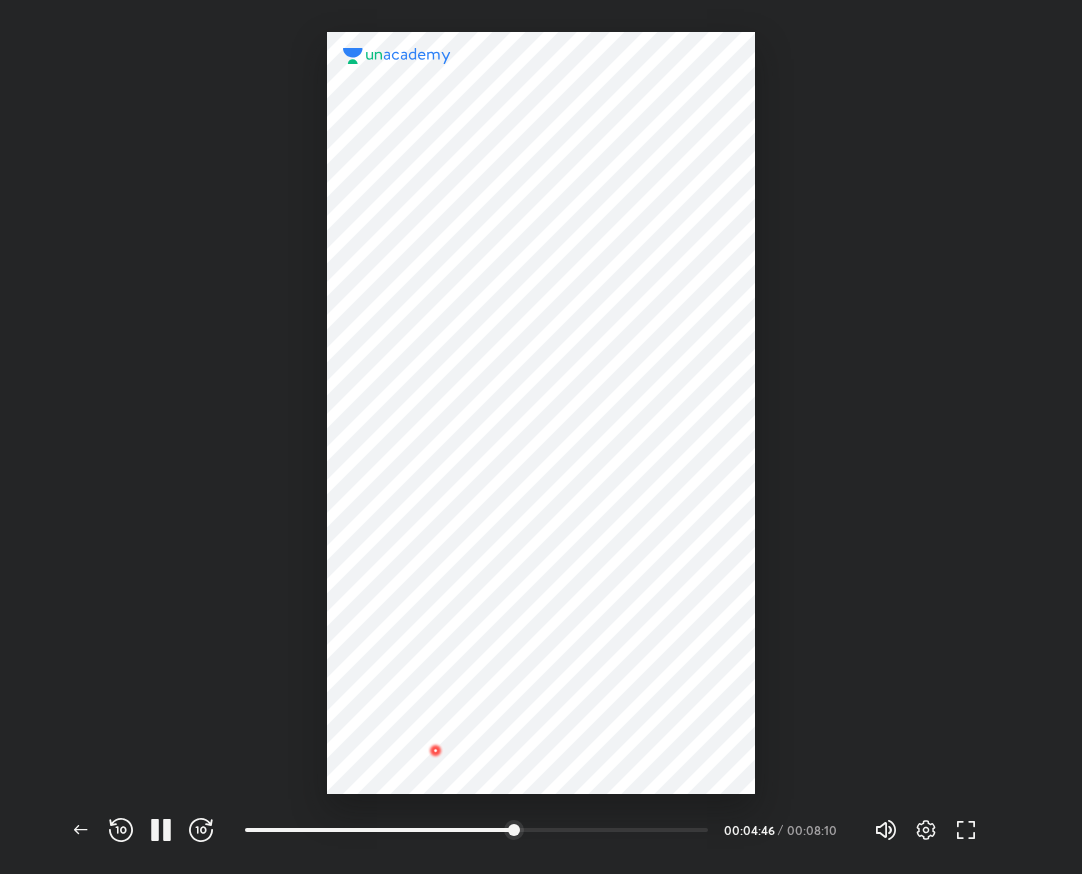 click at bounding box center (201, 830) 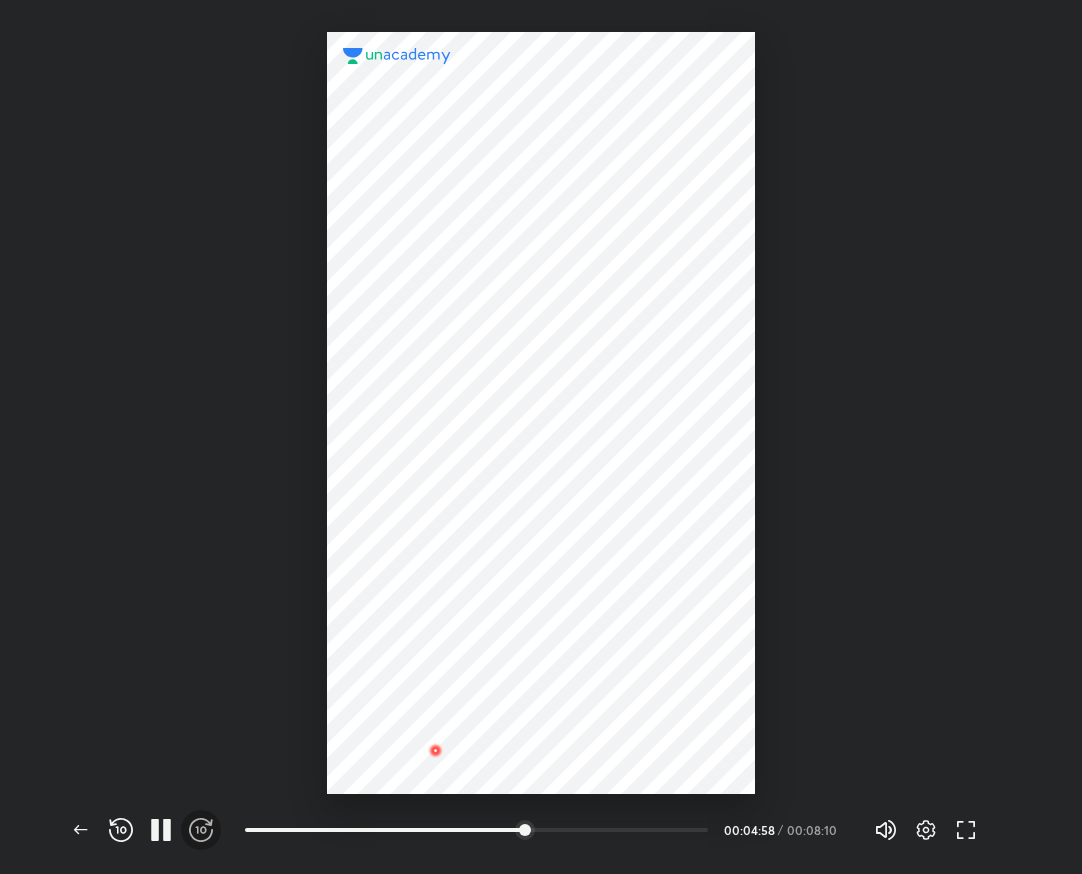 click at bounding box center (201, 830) 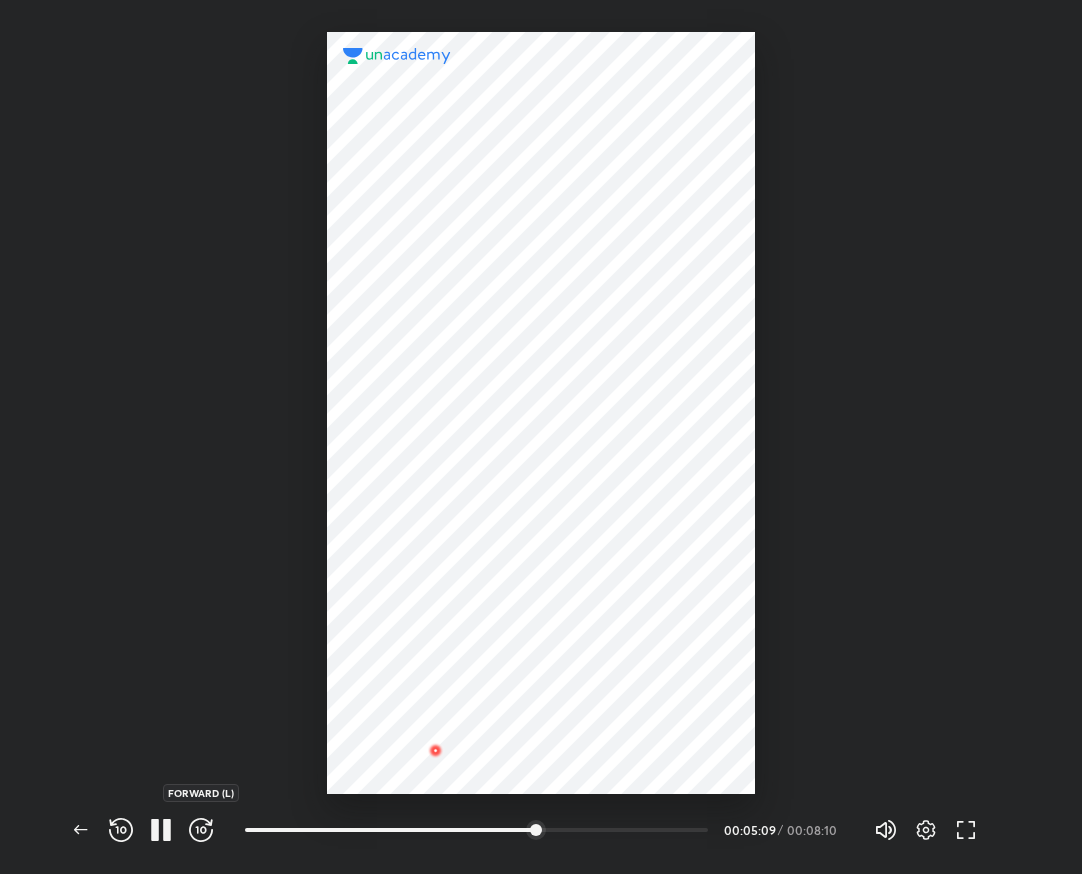 click at bounding box center (201, 830) 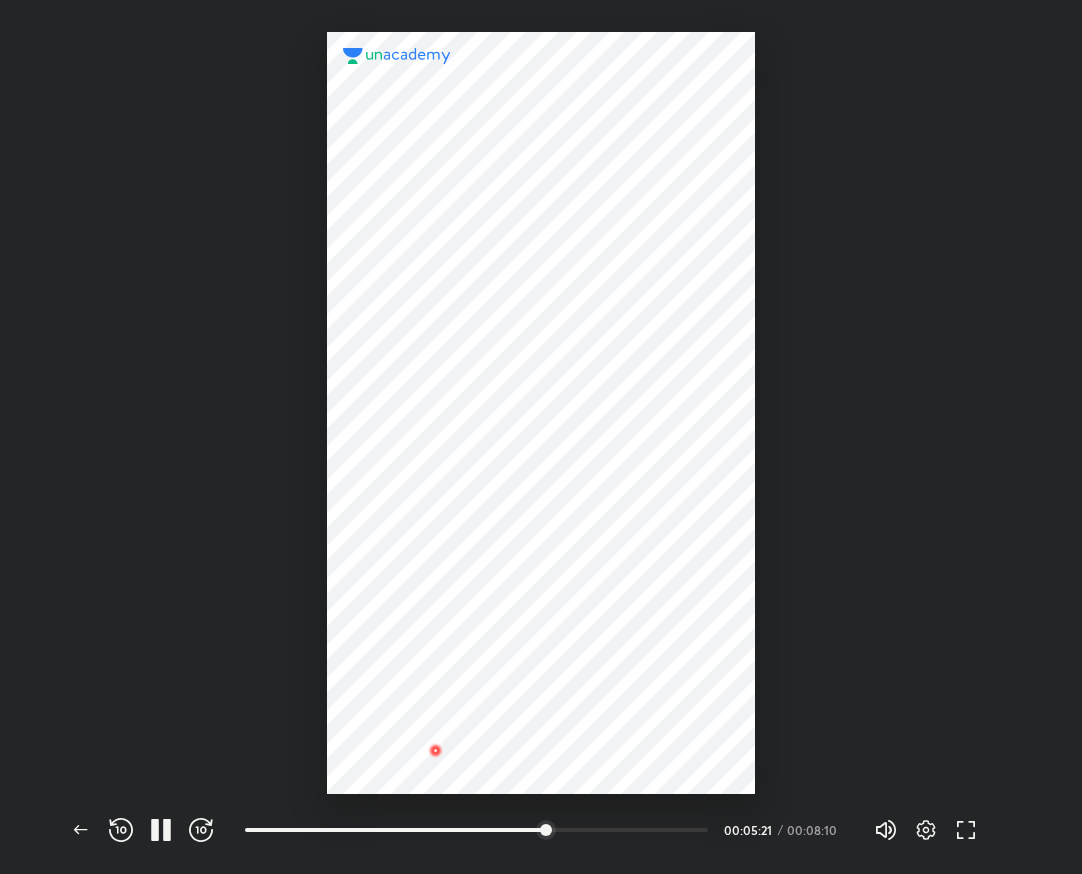 click at bounding box center [201, 830] 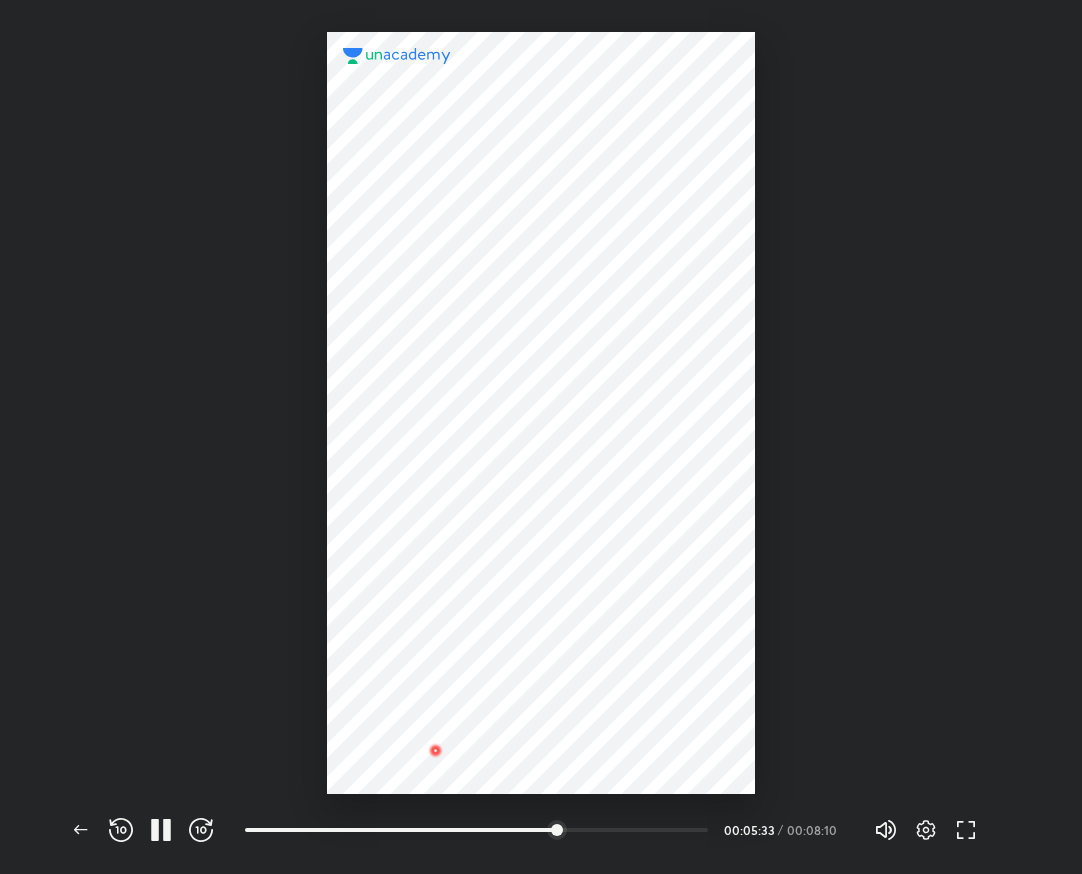 click at bounding box center (201, 830) 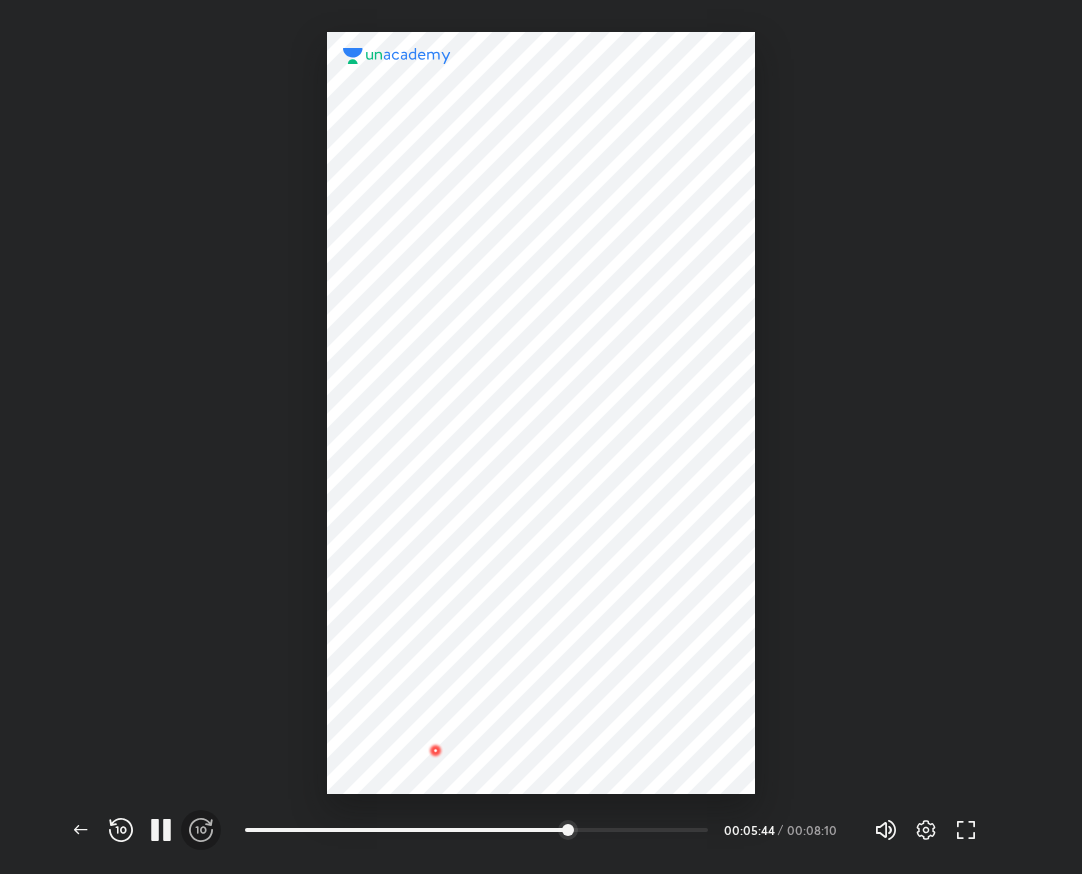 click at bounding box center (201, 830) 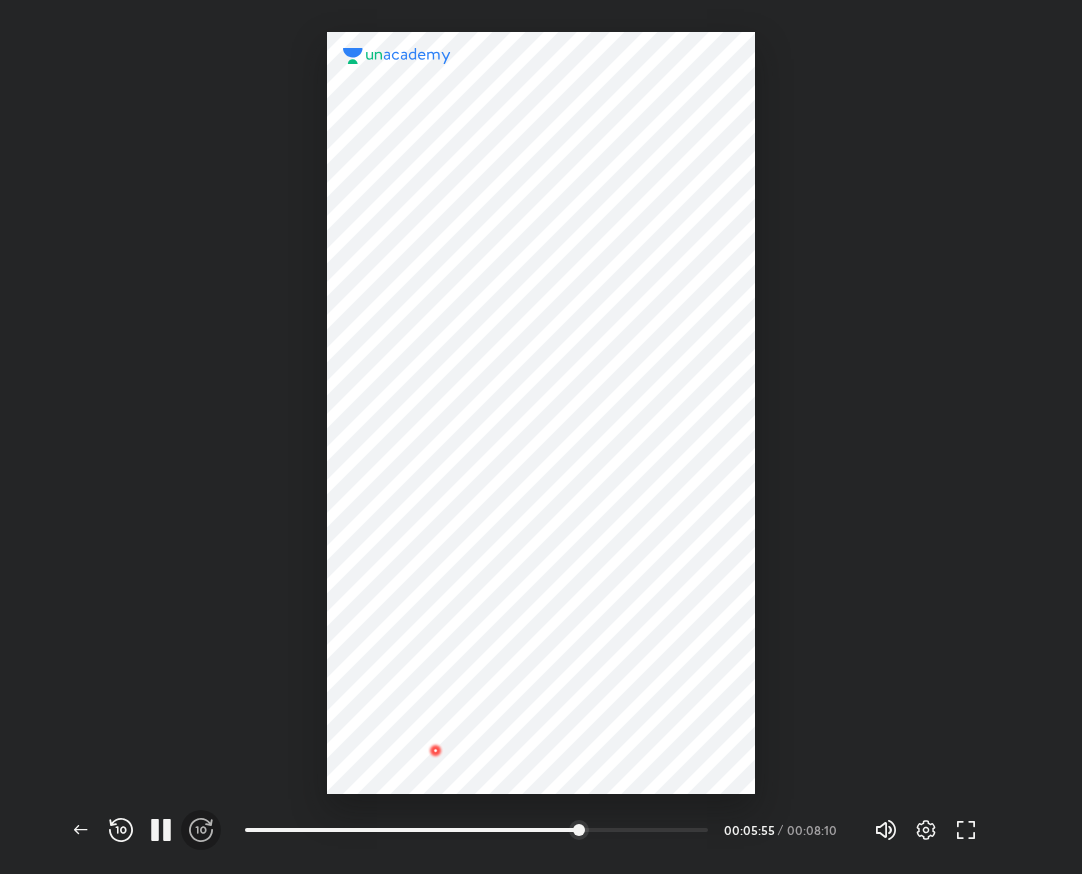 click at bounding box center (201, 830) 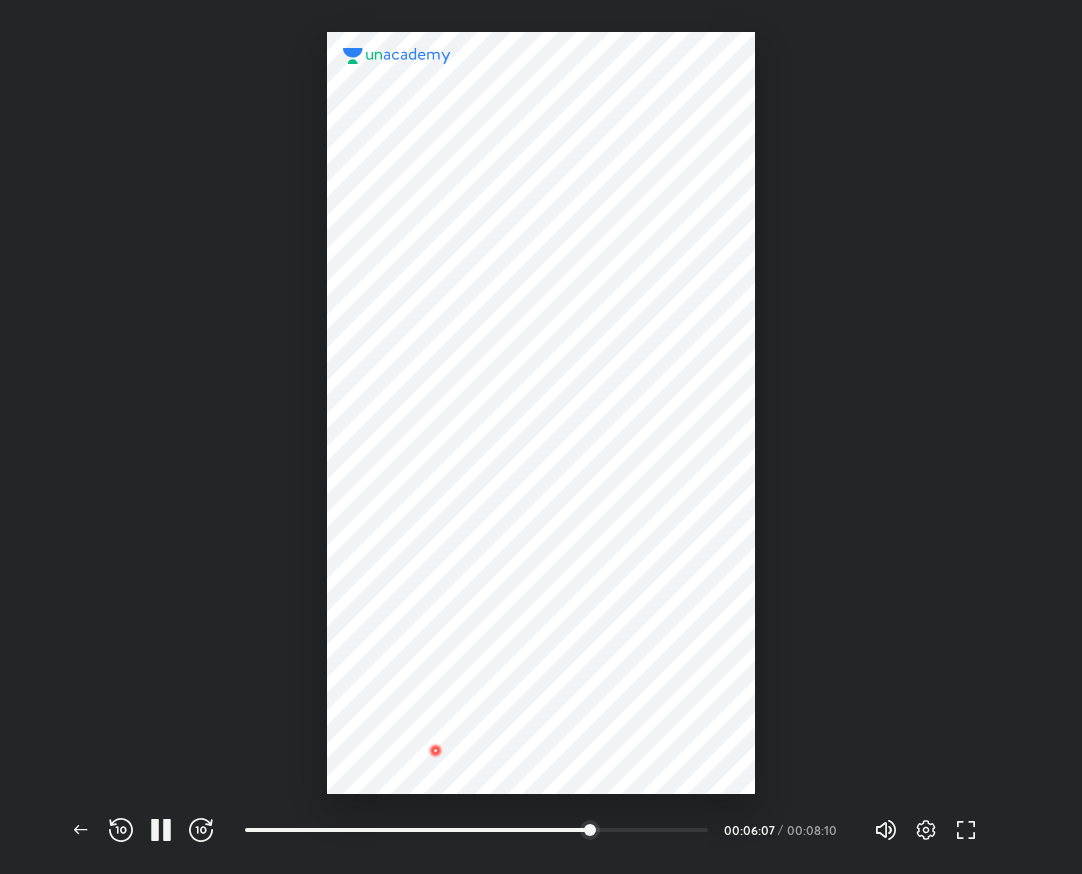 click at bounding box center (201, 830) 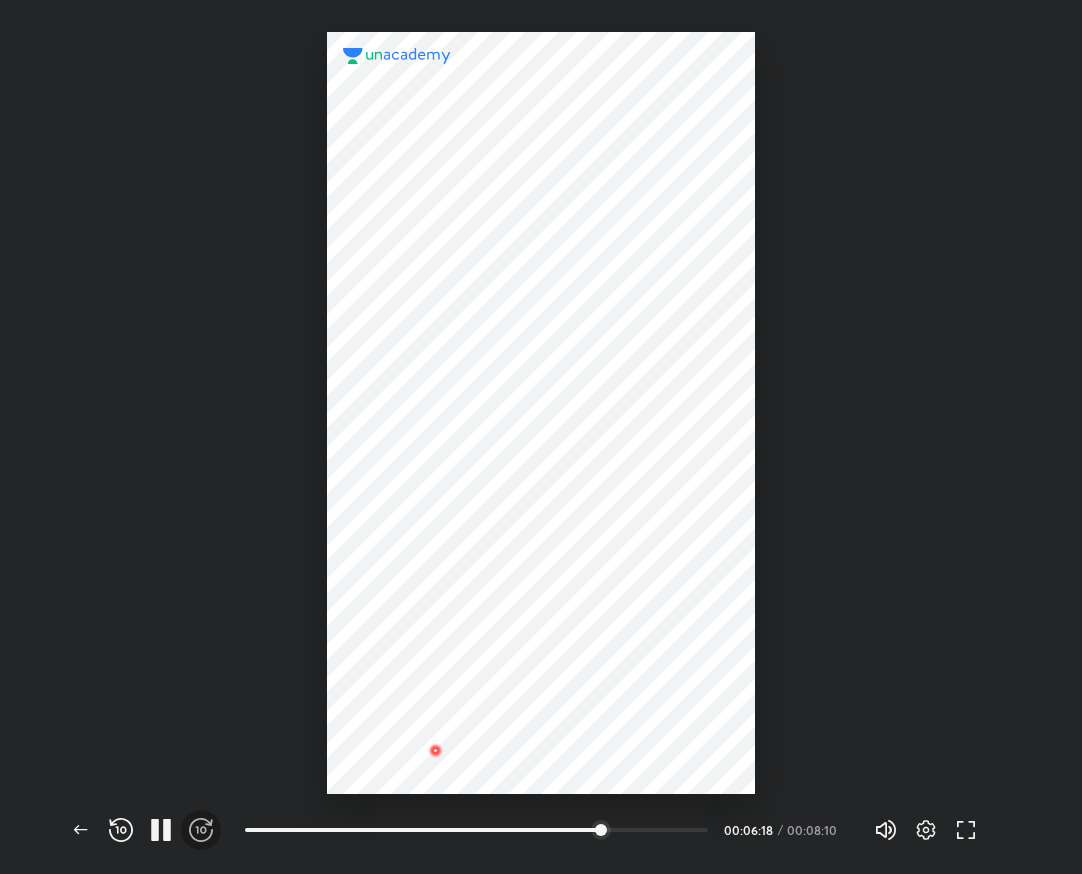 click at bounding box center (201, 830) 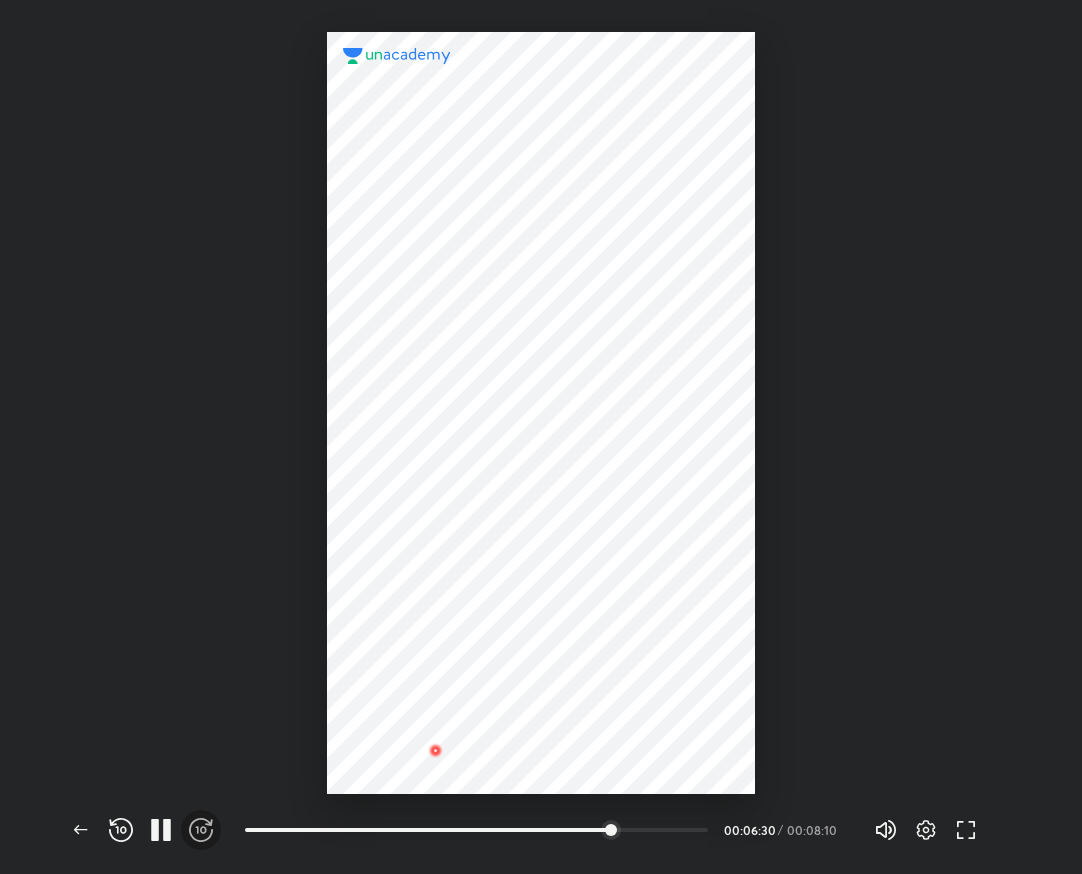 click at bounding box center (201, 830) 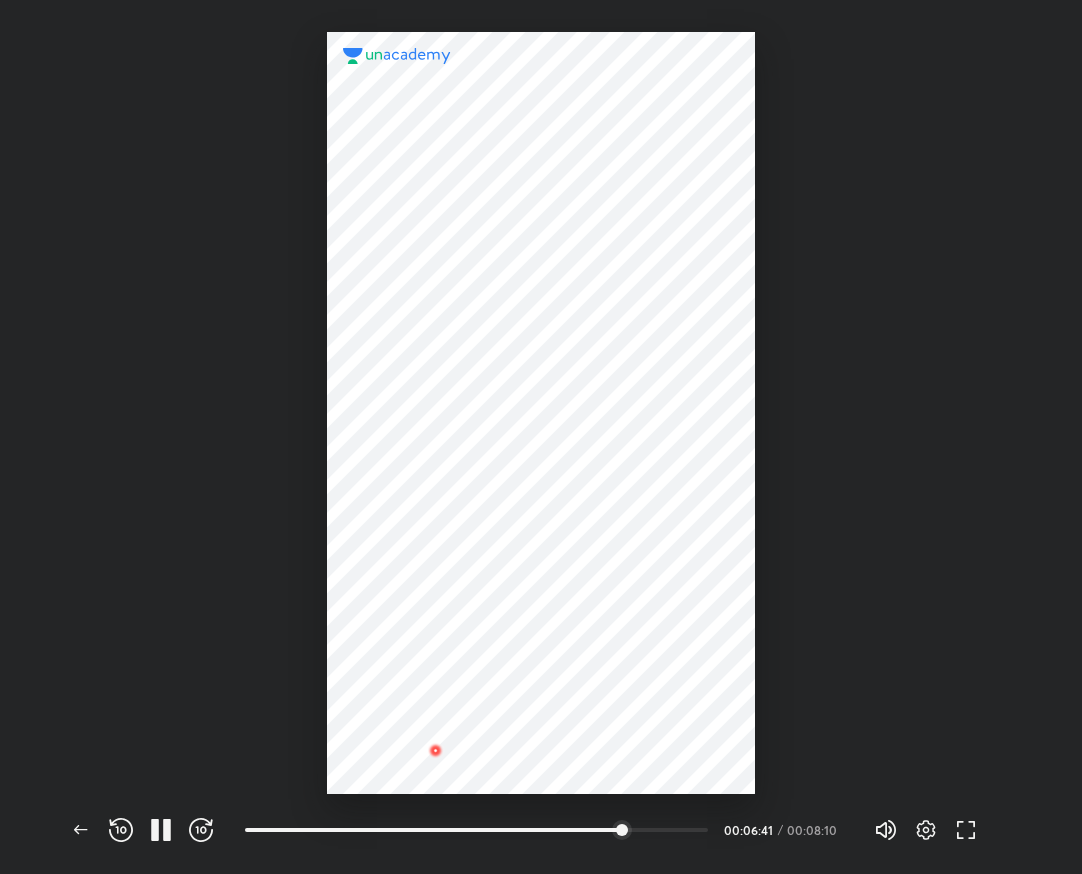 click on "REWIND (J)" at bounding box center (121, 830) 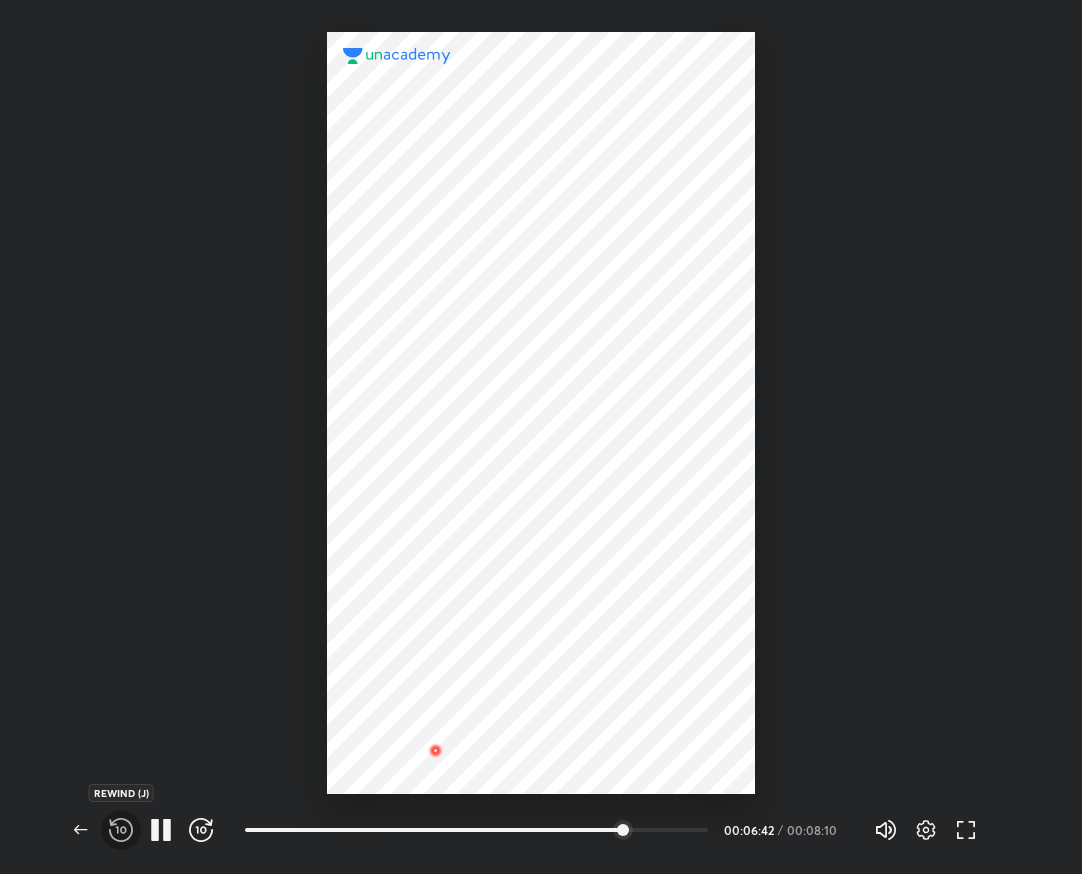 click at bounding box center (121, 830) 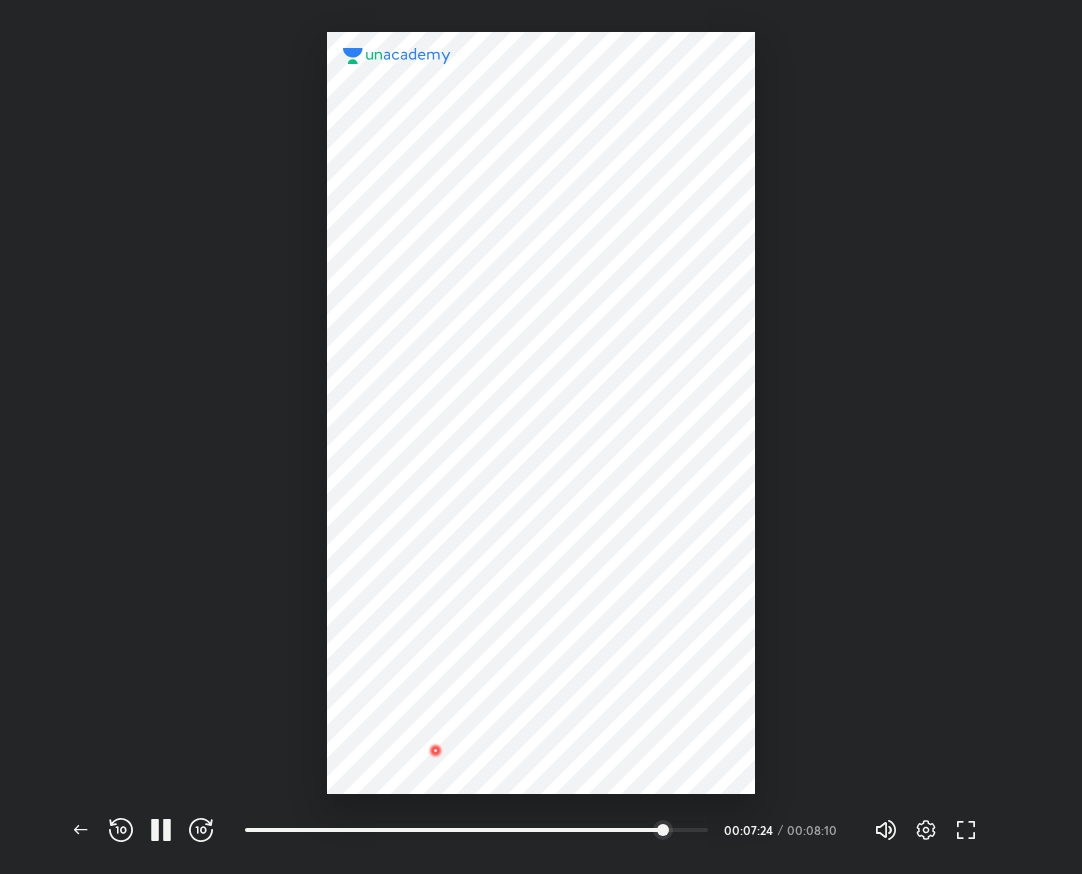 type 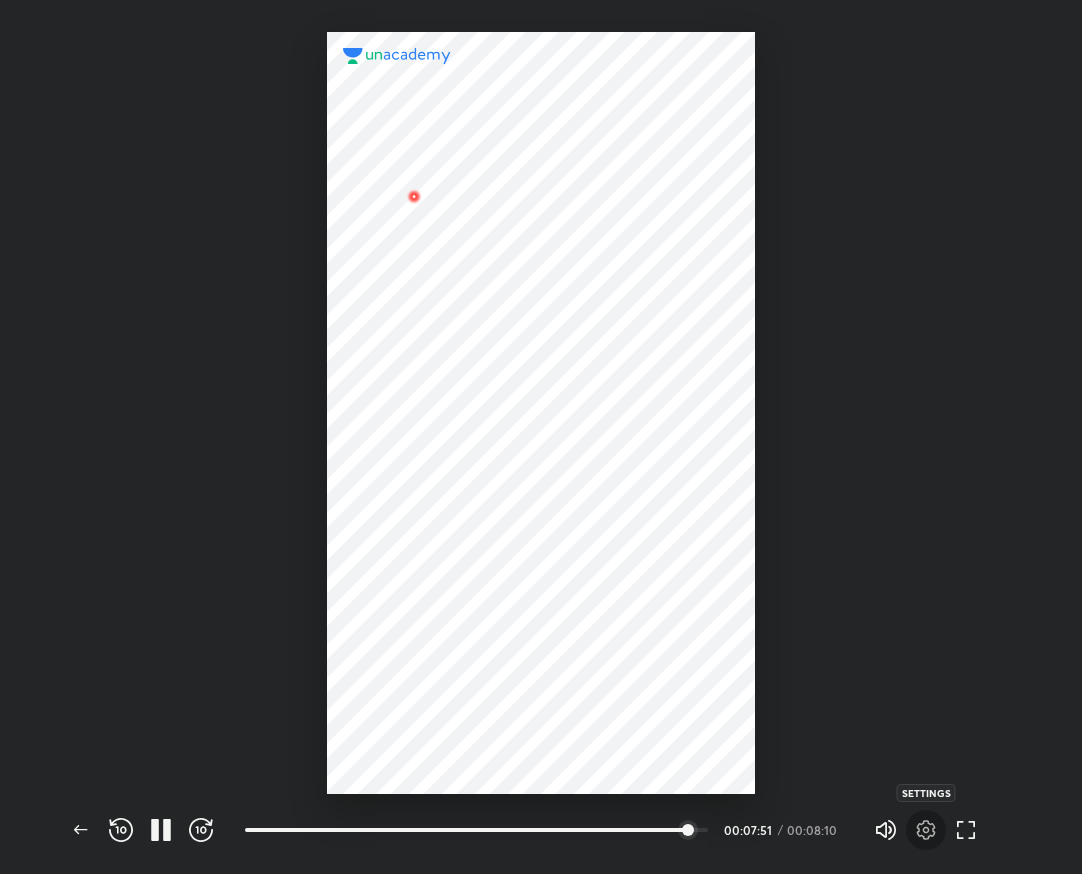 click at bounding box center (926, 830) 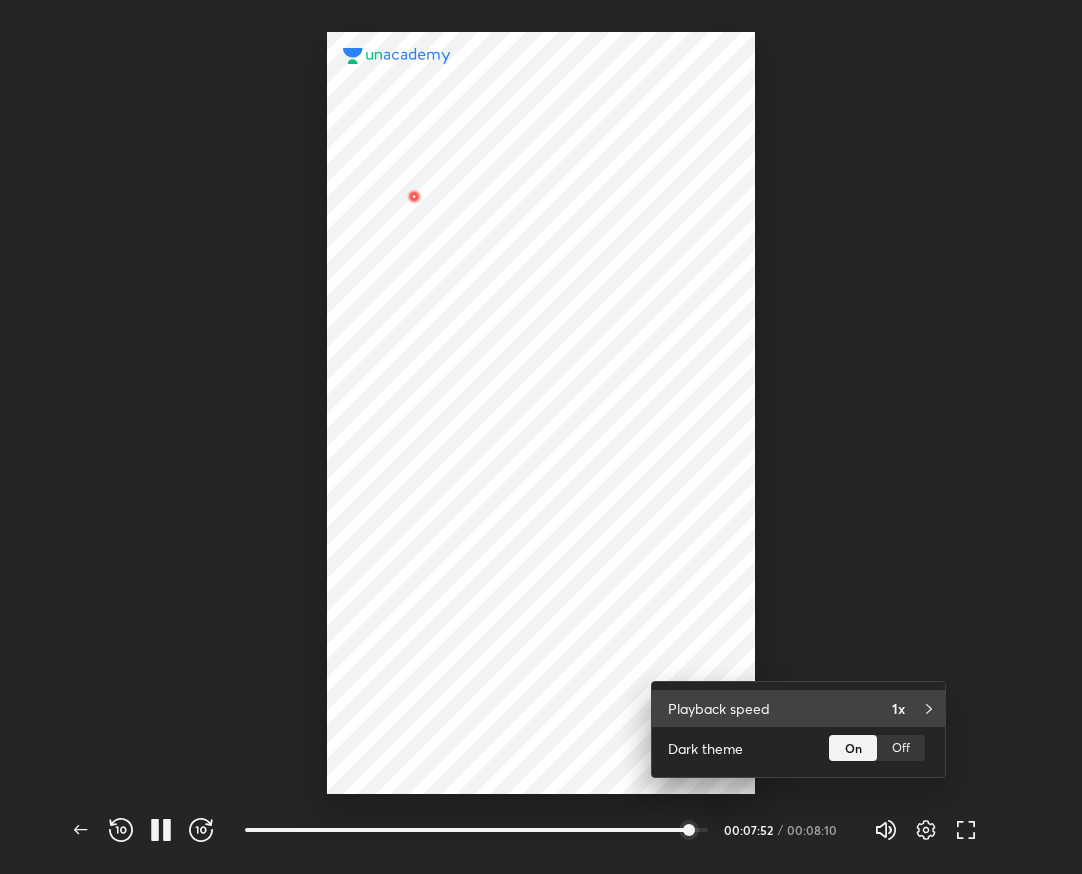 click on "Playback speed 1x" at bounding box center (798, 708) 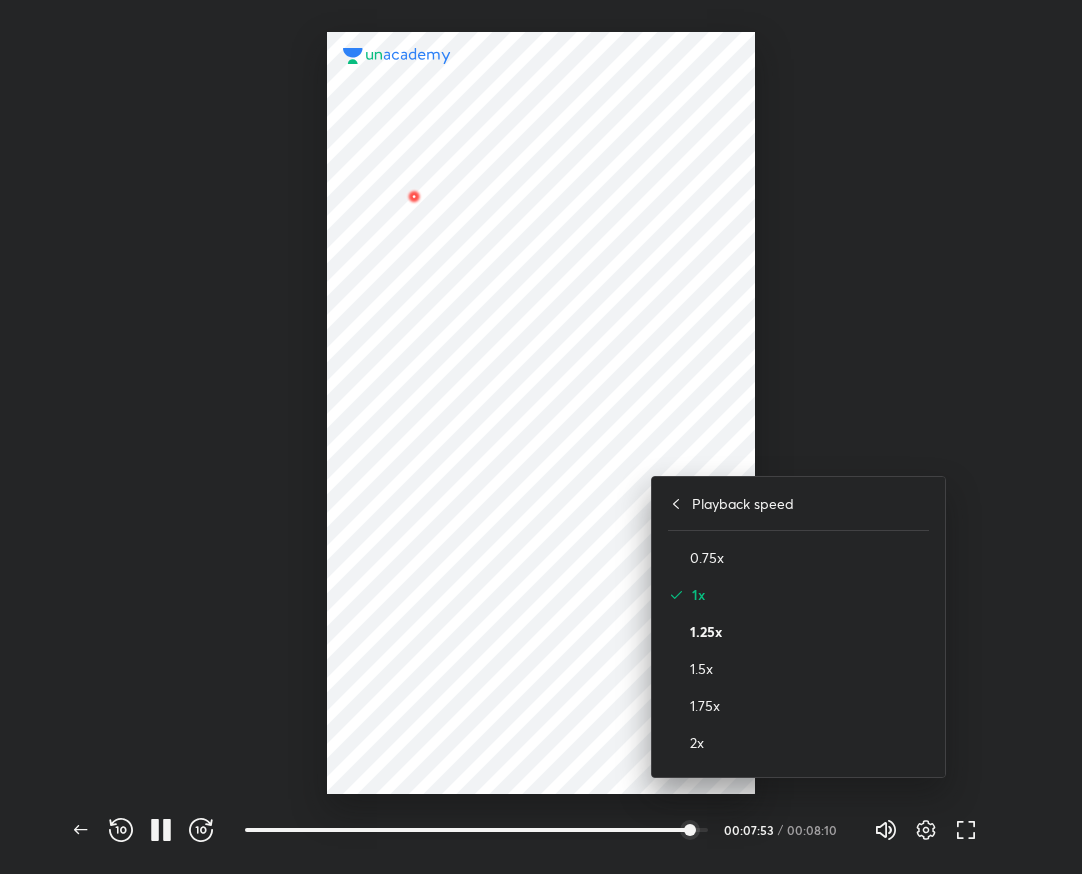 click on "1.25x" at bounding box center (809, 631) 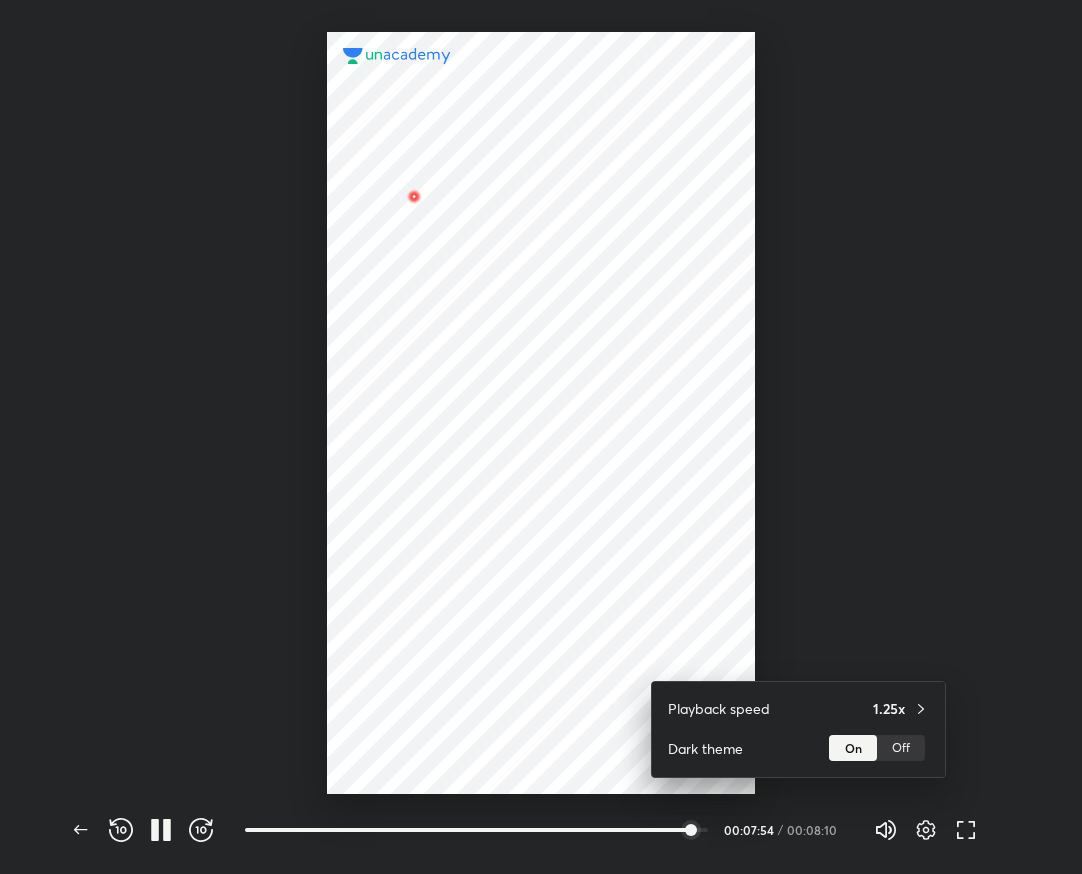 click at bounding box center [541, 437] 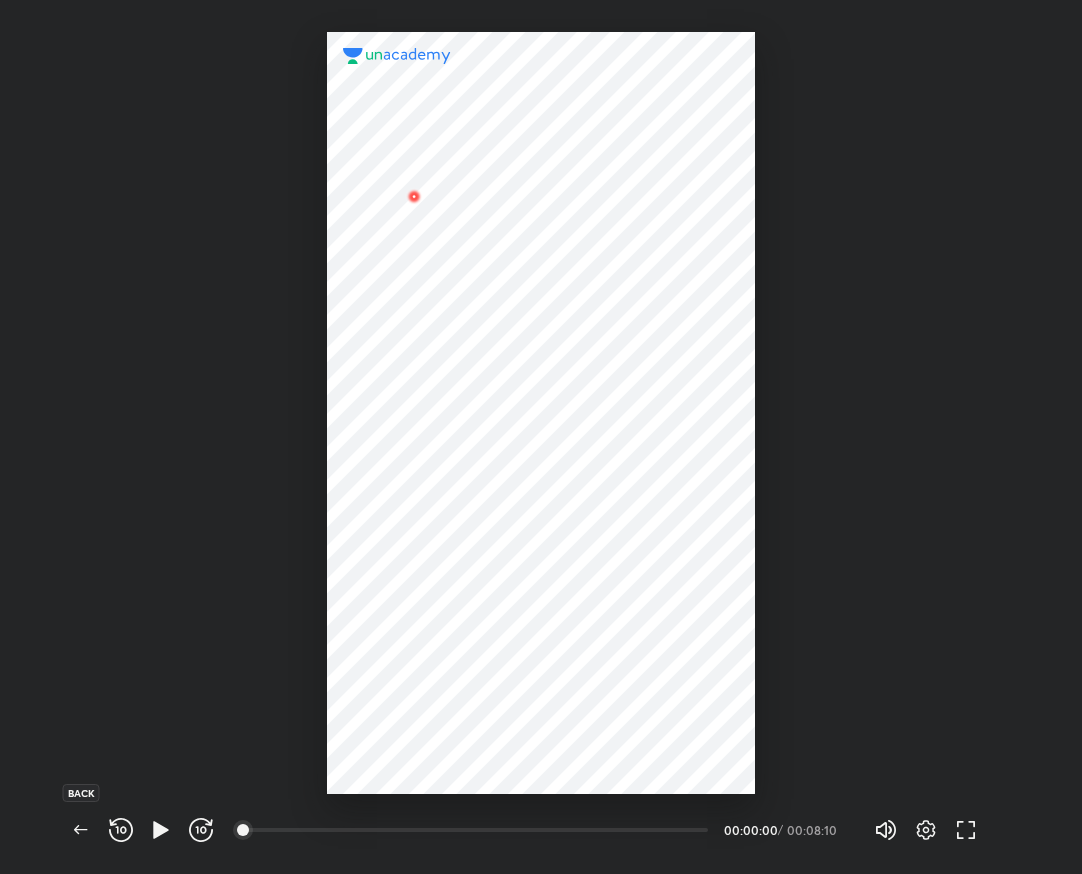 click 